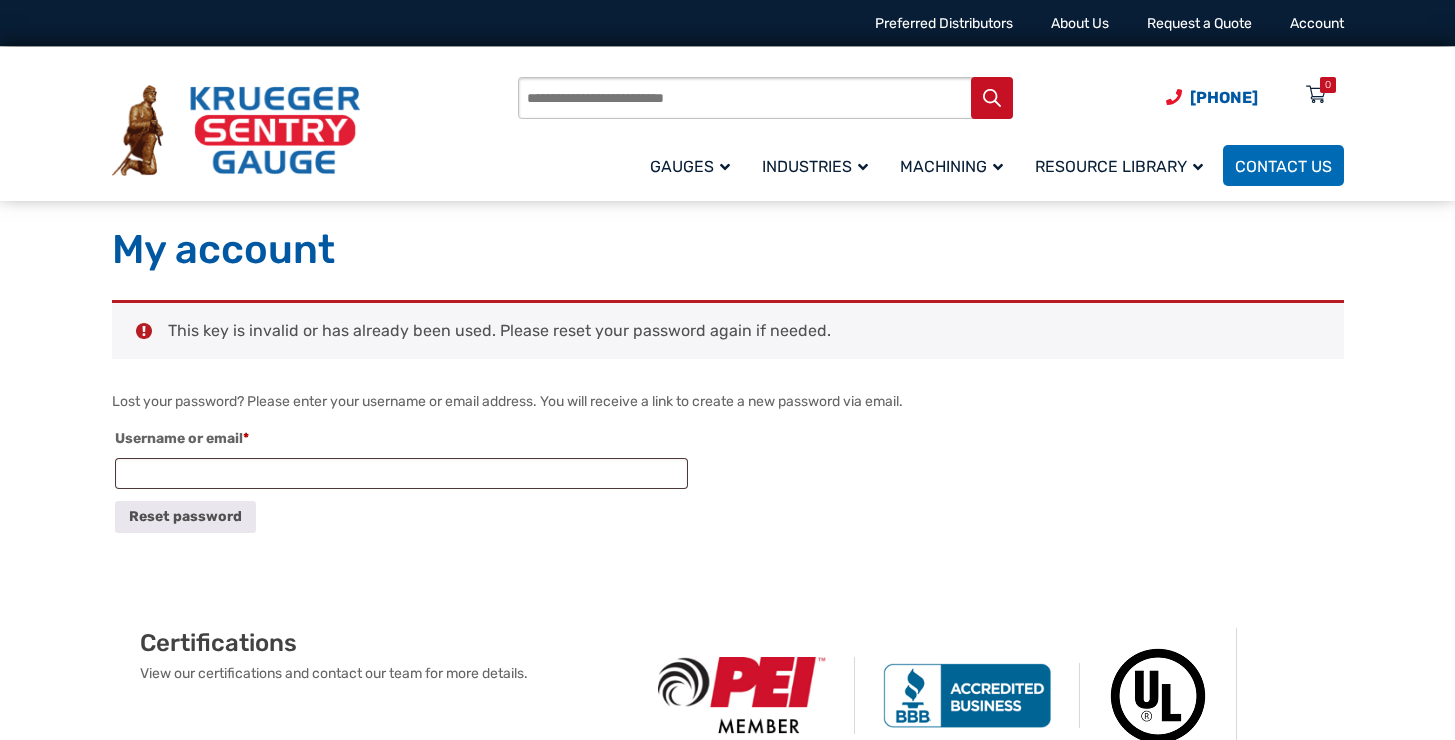 scroll, scrollTop: 0, scrollLeft: 0, axis: both 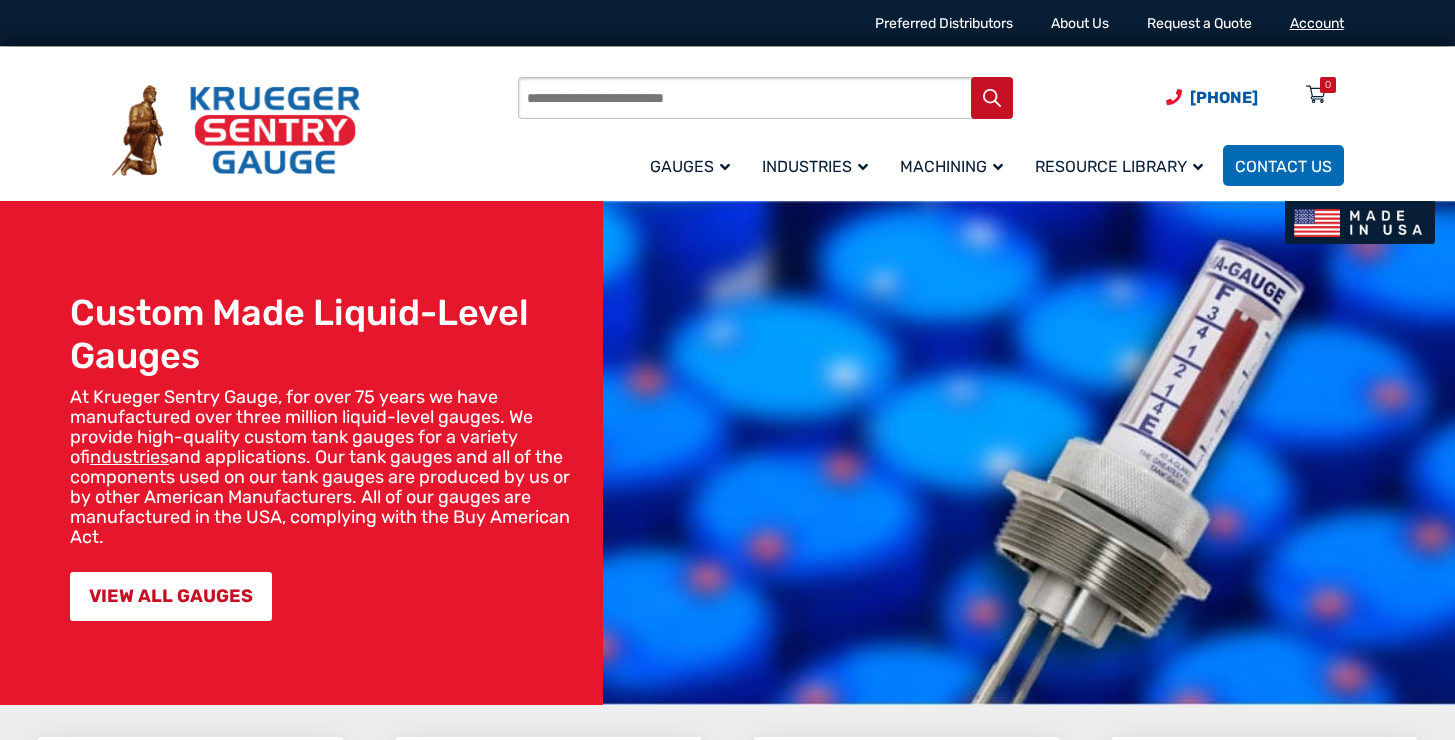click on "Account" at bounding box center (1317, 23) 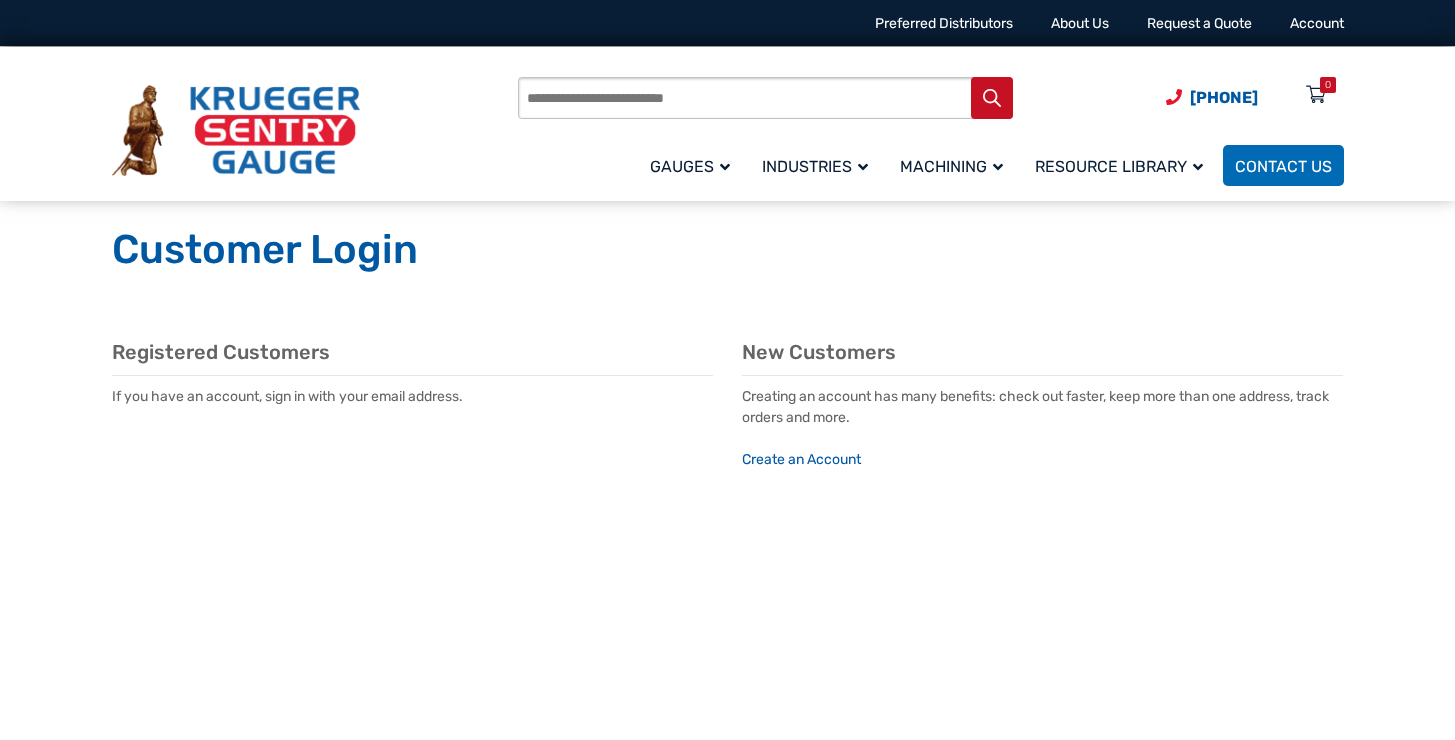 scroll, scrollTop: 0, scrollLeft: 0, axis: both 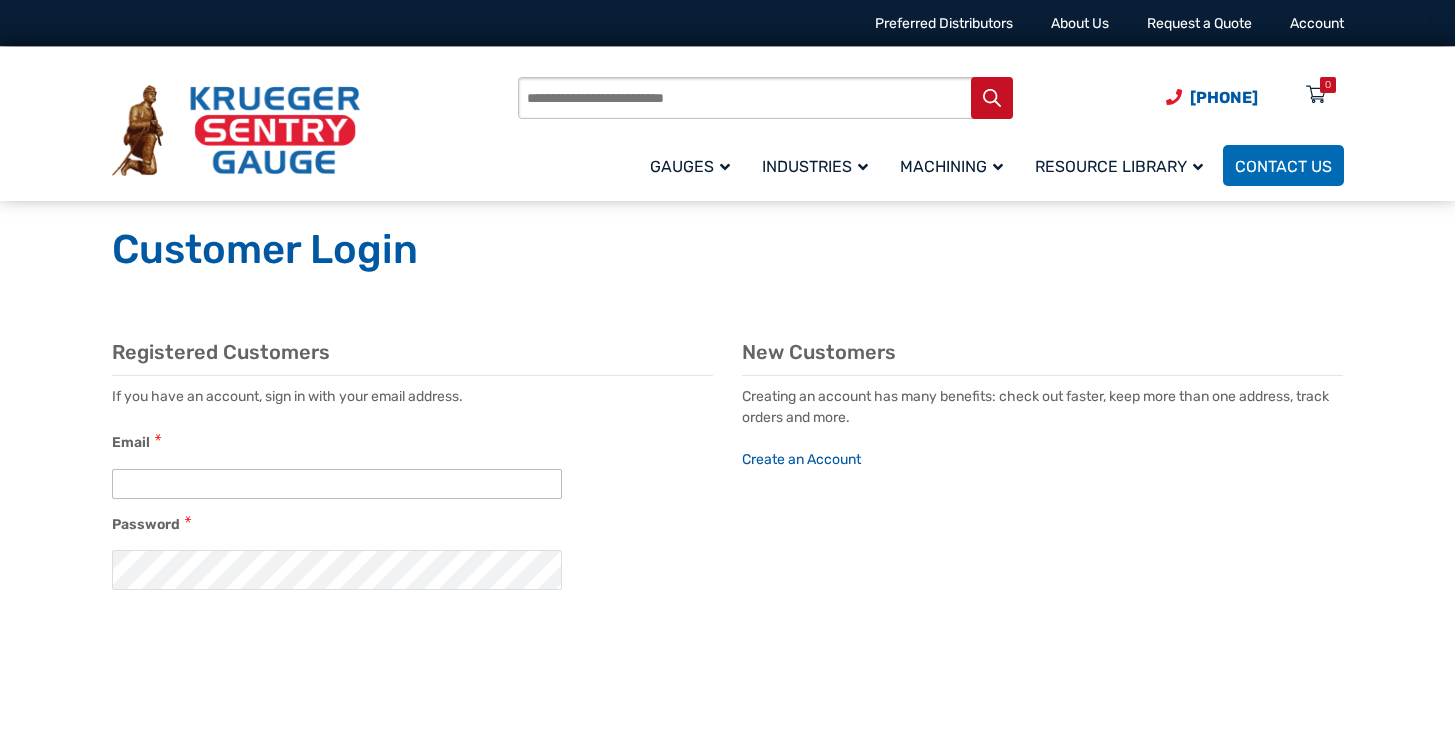 click on "Email" at bounding box center [337, 484] 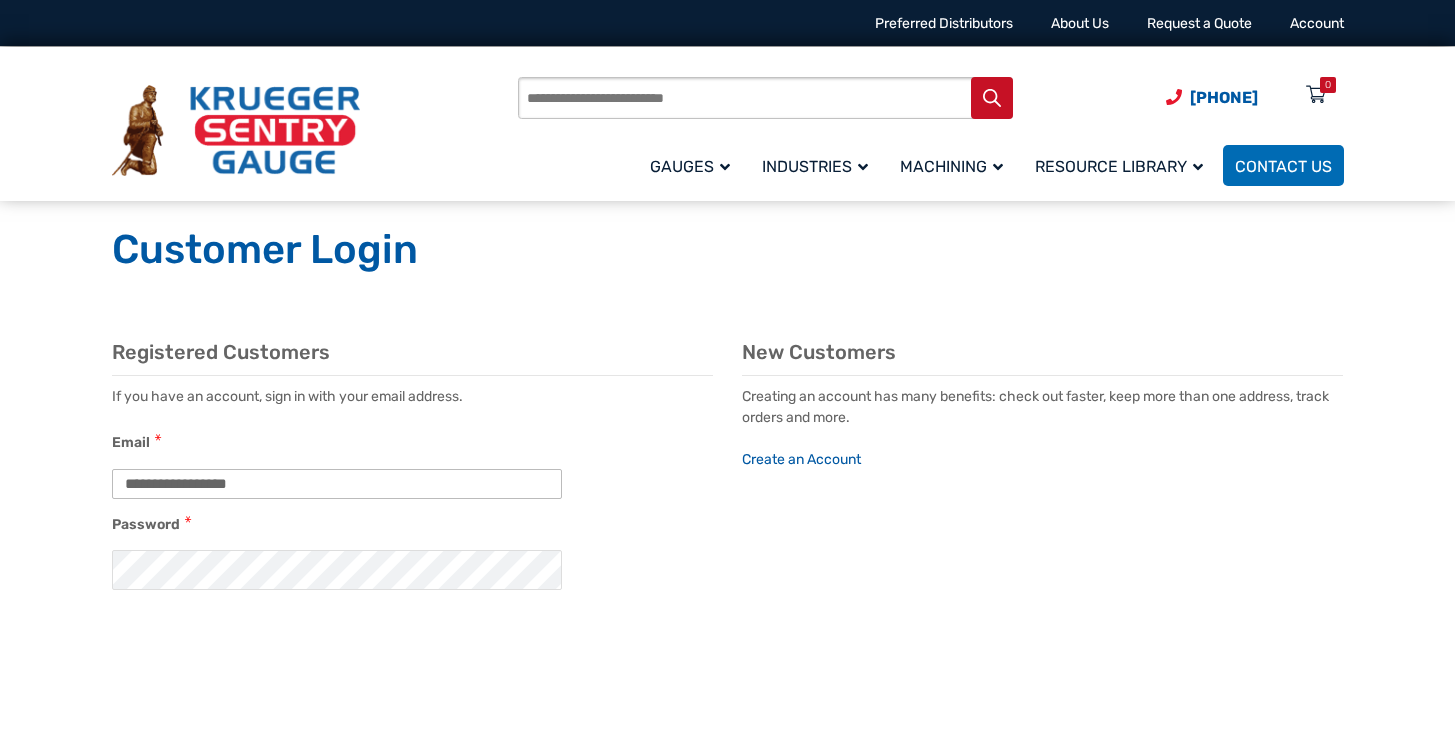 type on "**********" 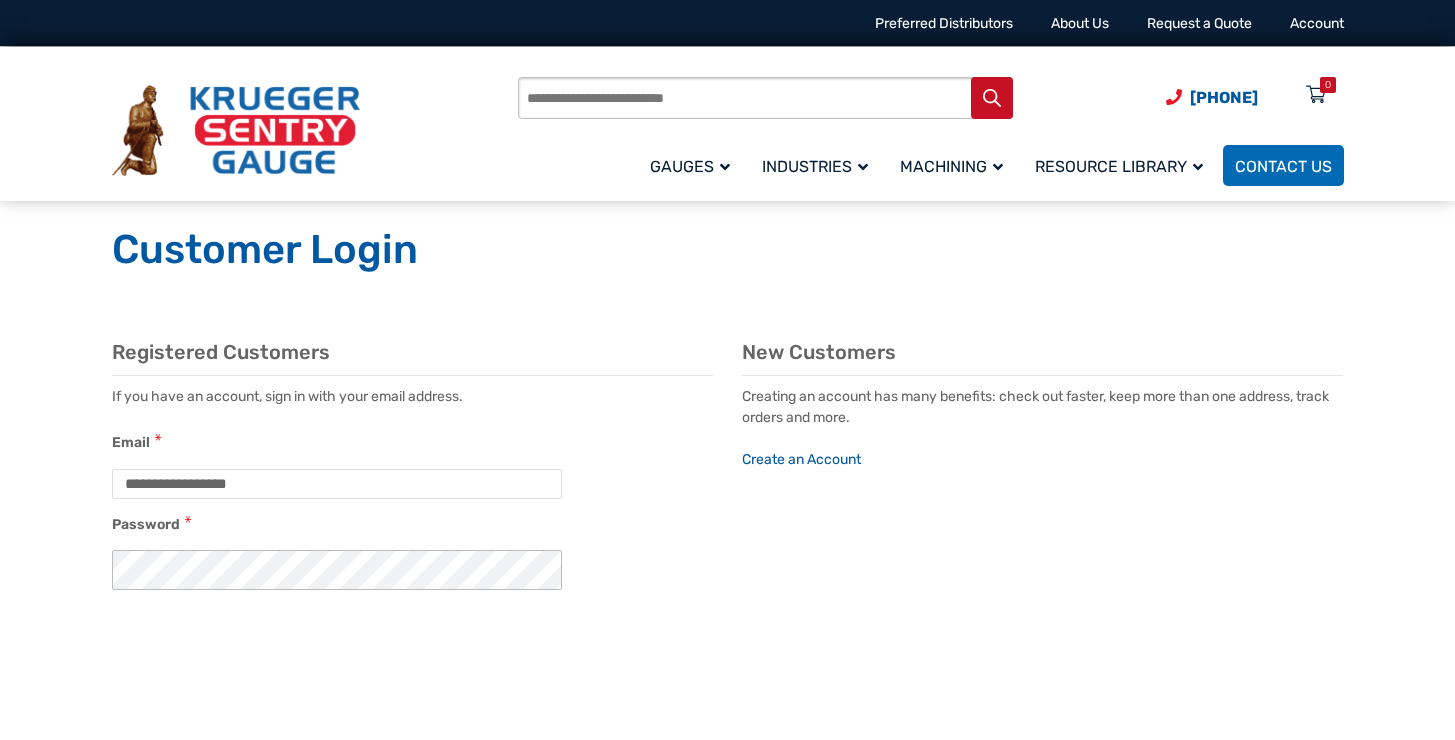 click on "*****" at bounding box center (220, 798) 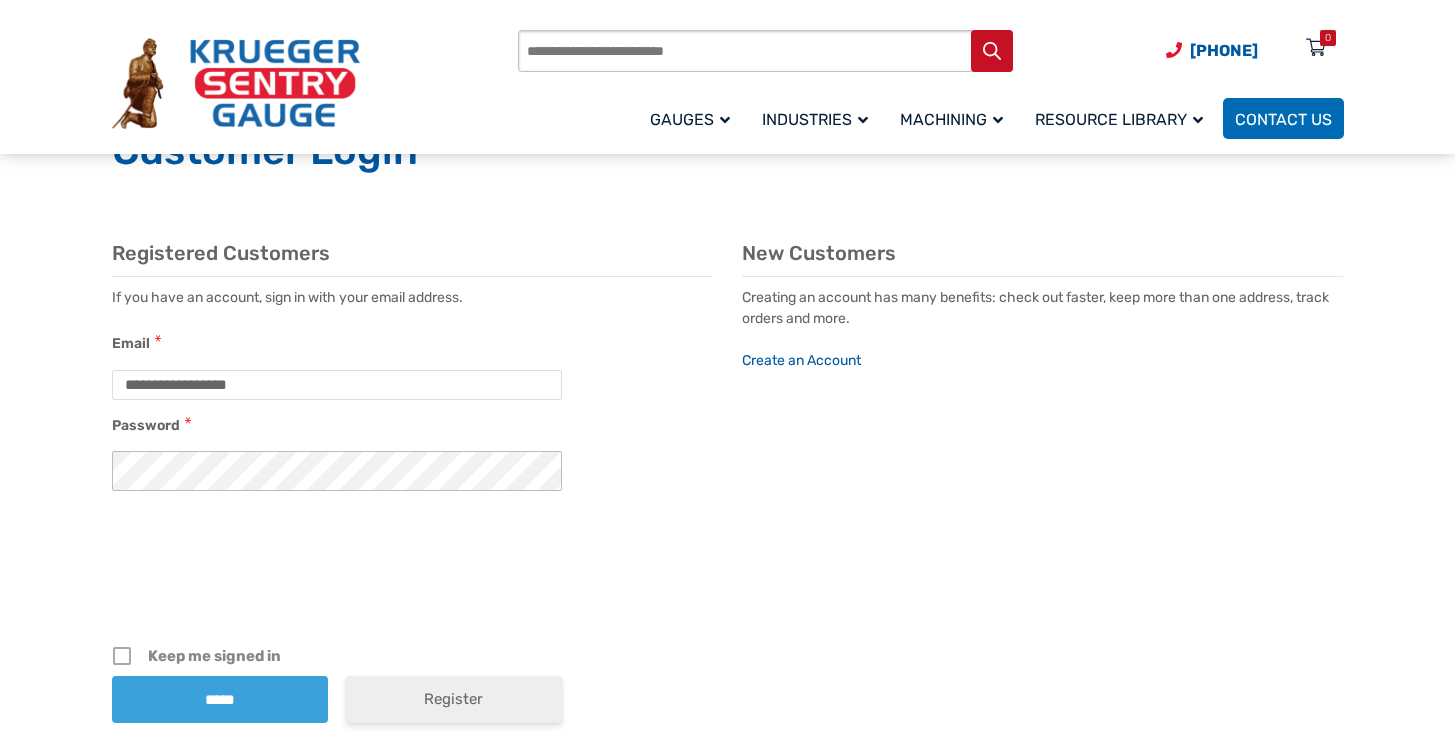 scroll, scrollTop: 118, scrollLeft: 0, axis: vertical 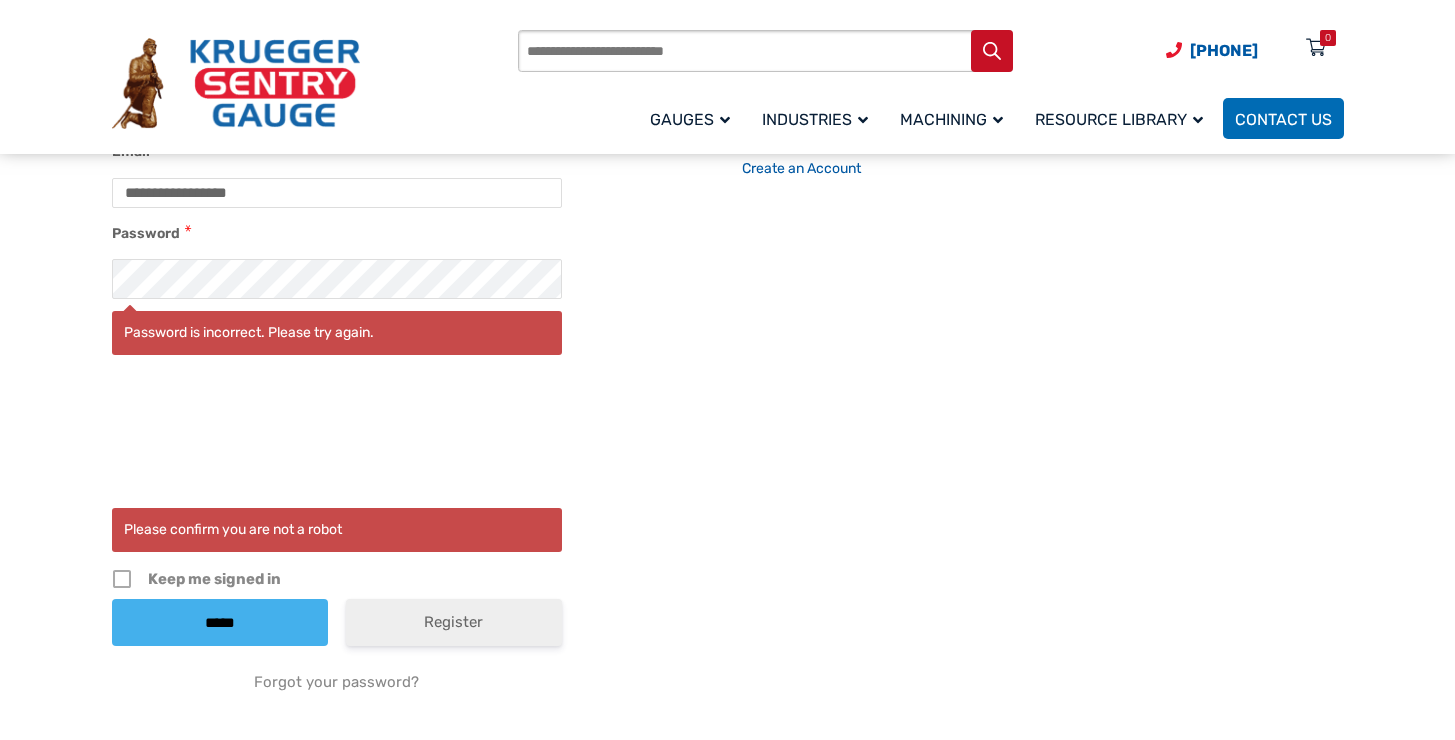 click on "*****" at bounding box center (220, 622) 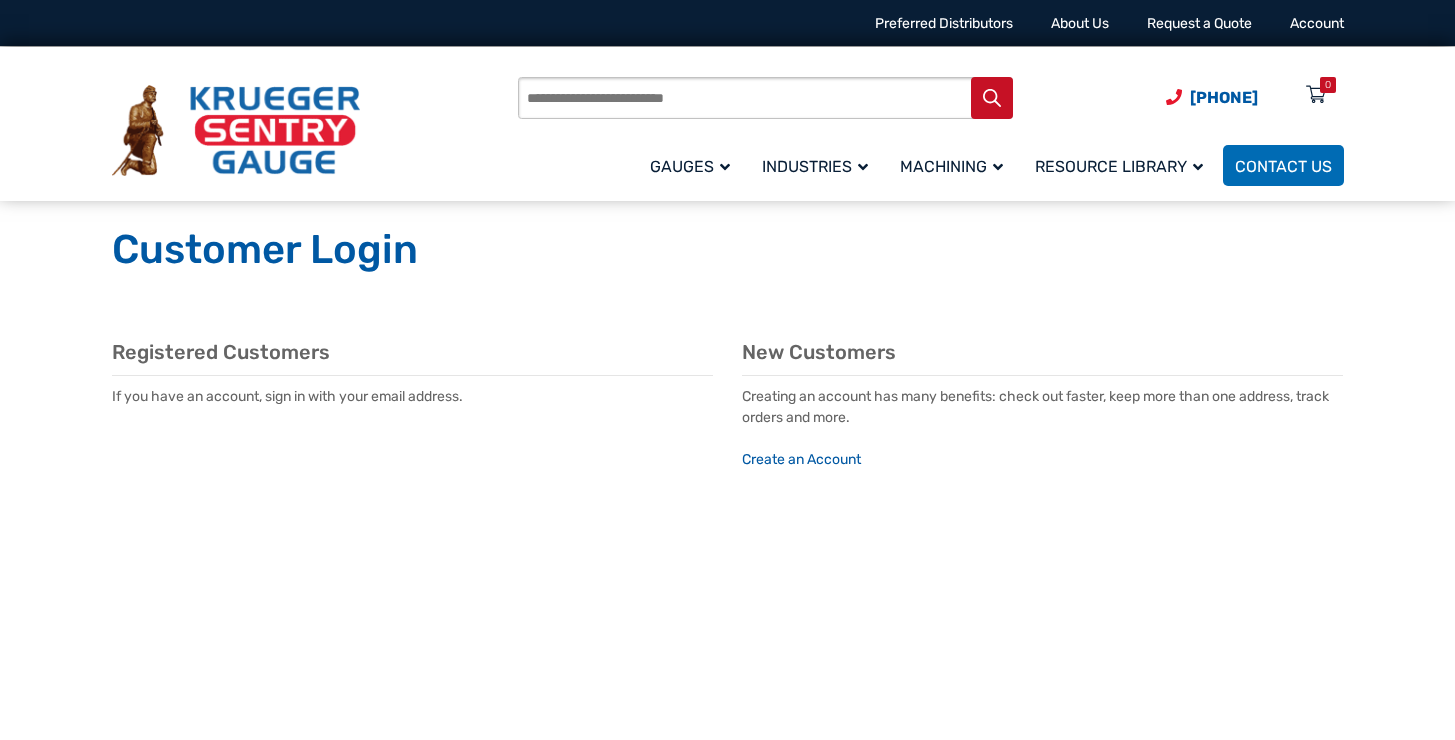 scroll, scrollTop: 0, scrollLeft: 0, axis: both 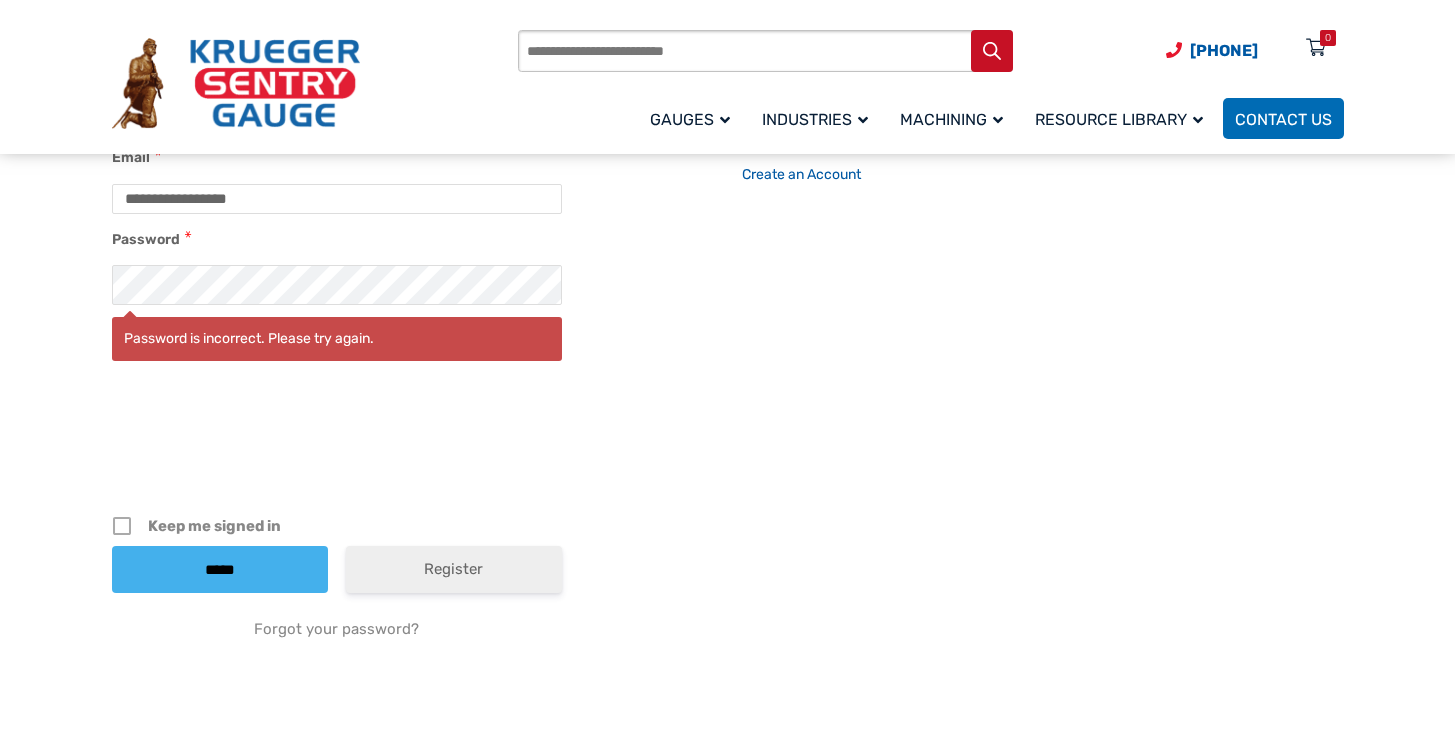 click on "*****" at bounding box center (220, 569) 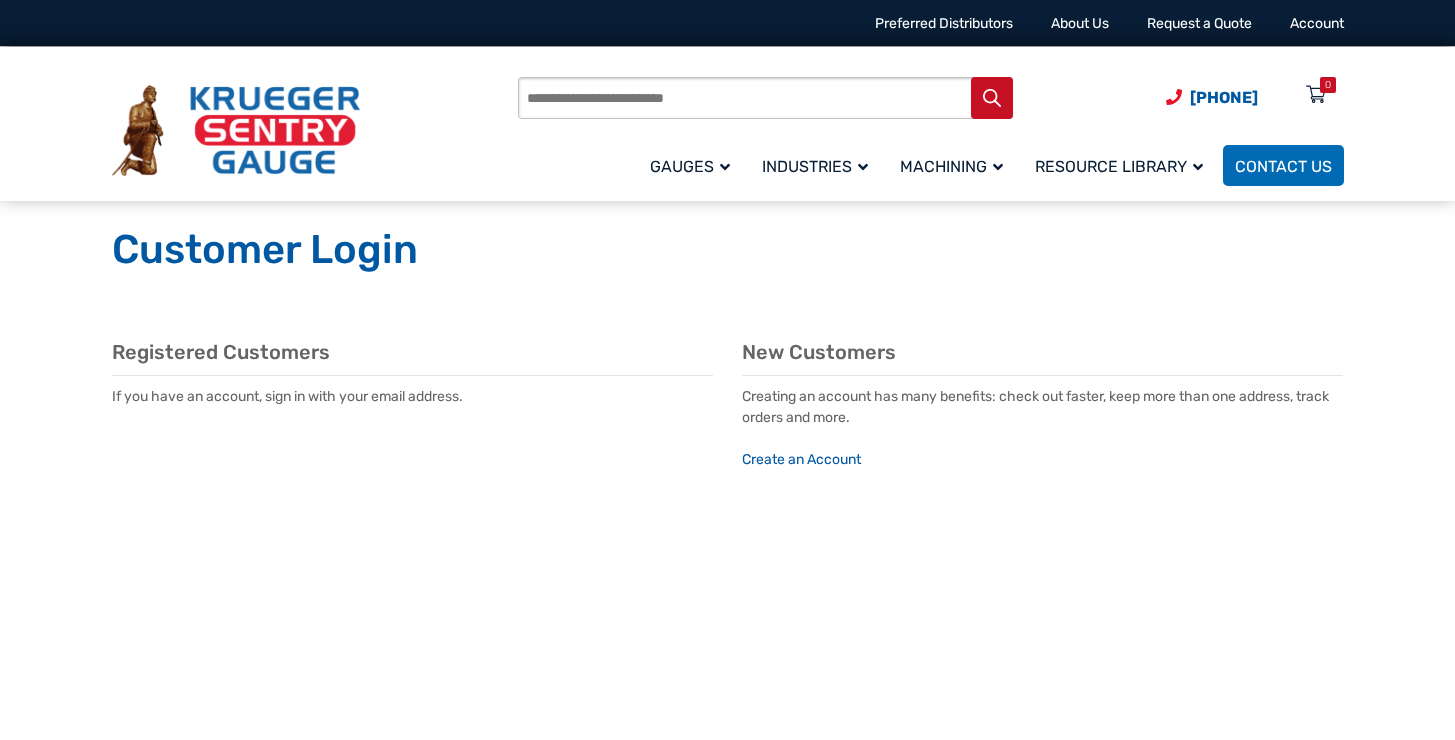 scroll, scrollTop: 0, scrollLeft: 0, axis: both 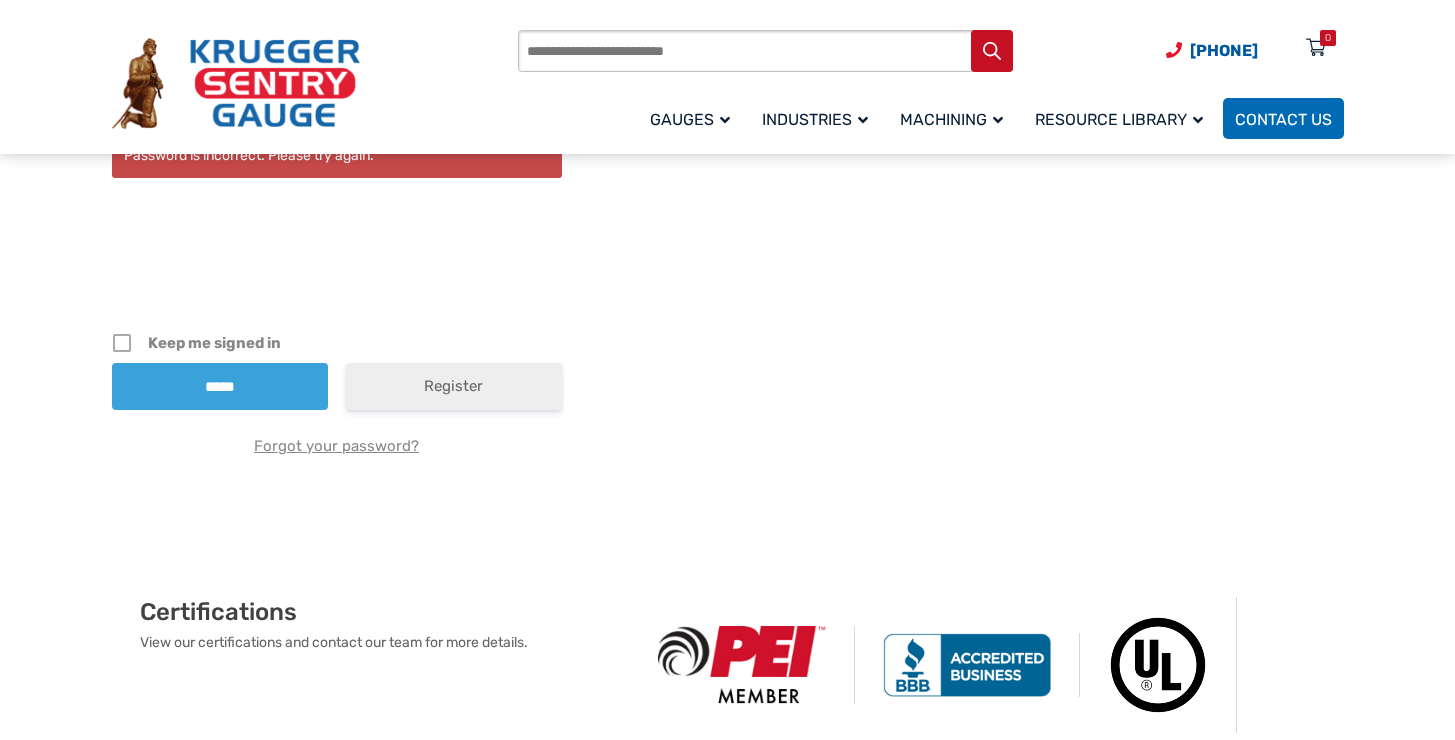 click on "Forgot your password?" at bounding box center (337, 446) 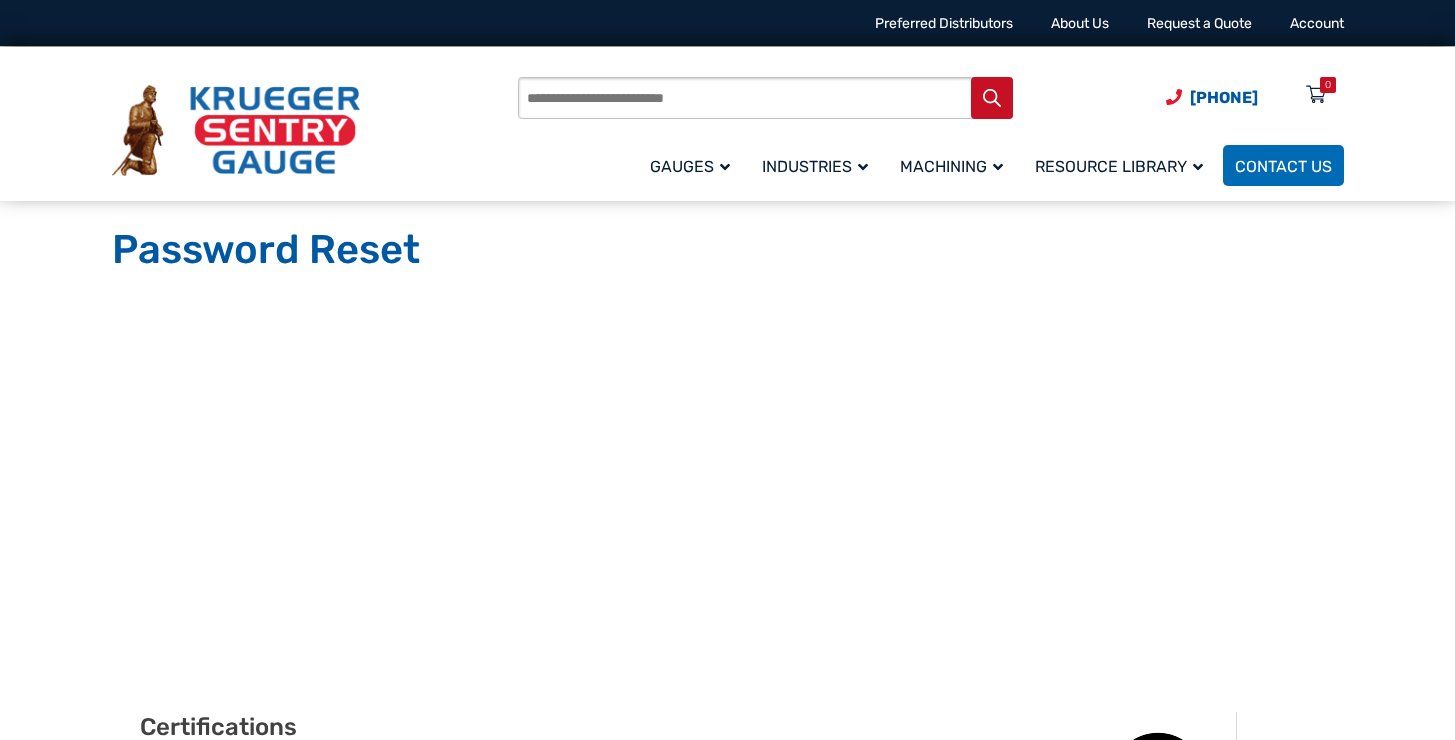 scroll, scrollTop: 0, scrollLeft: 0, axis: both 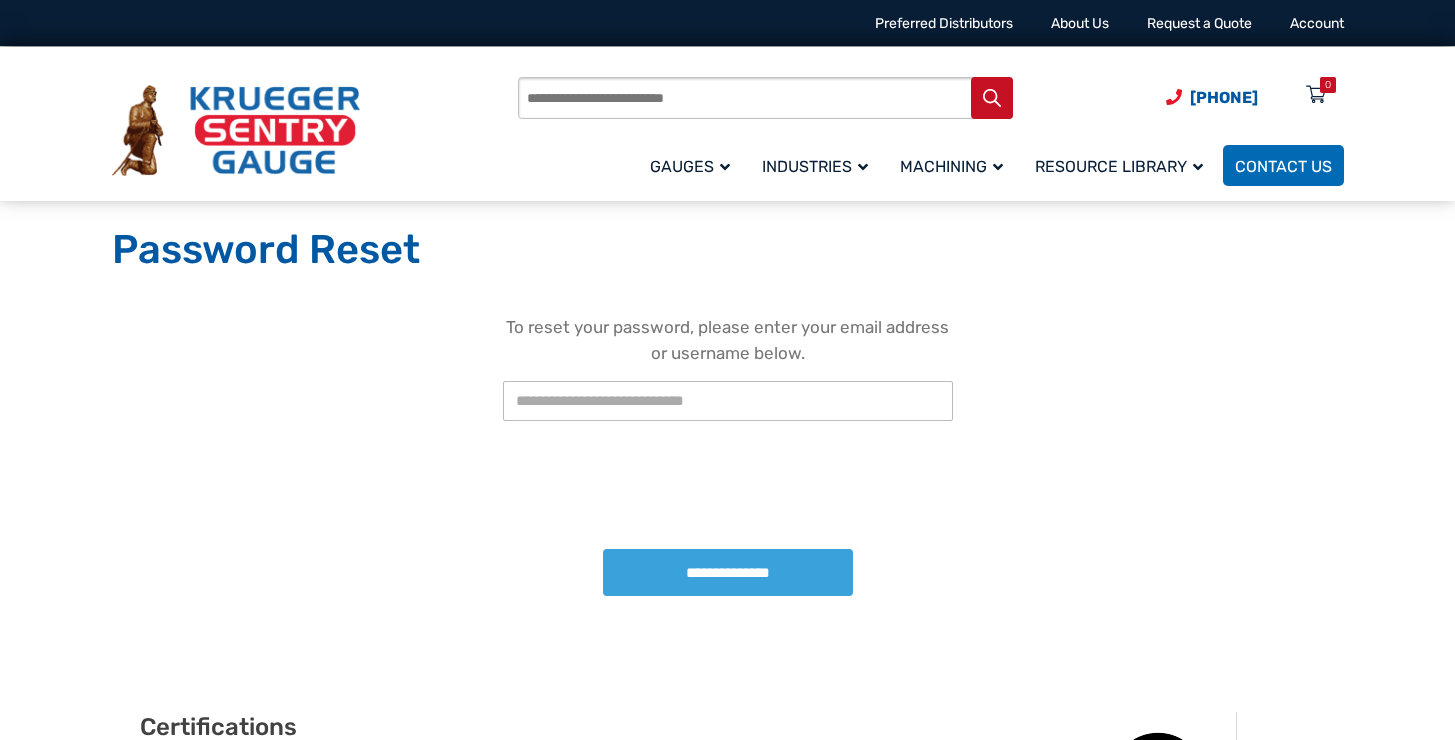 click at bounding box center (728, 401) 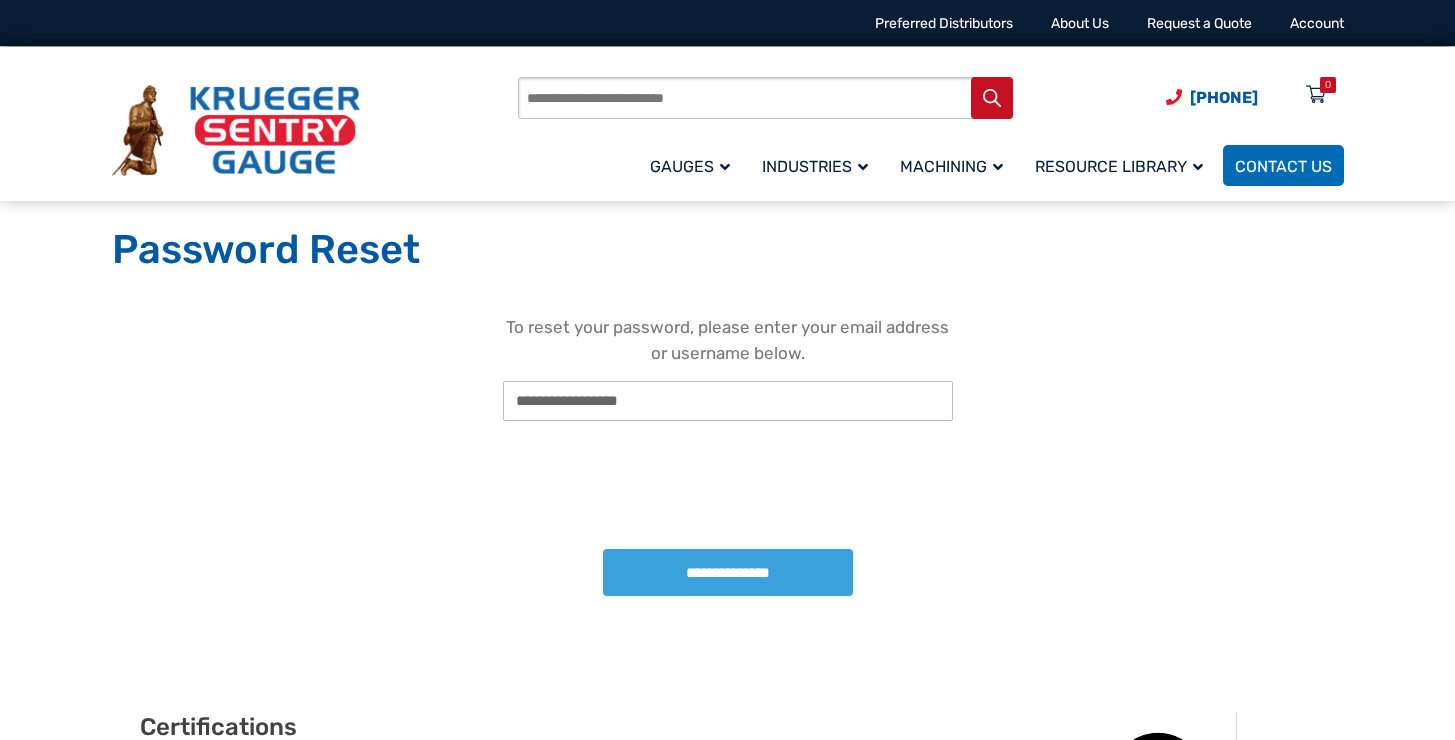 type on "**********" 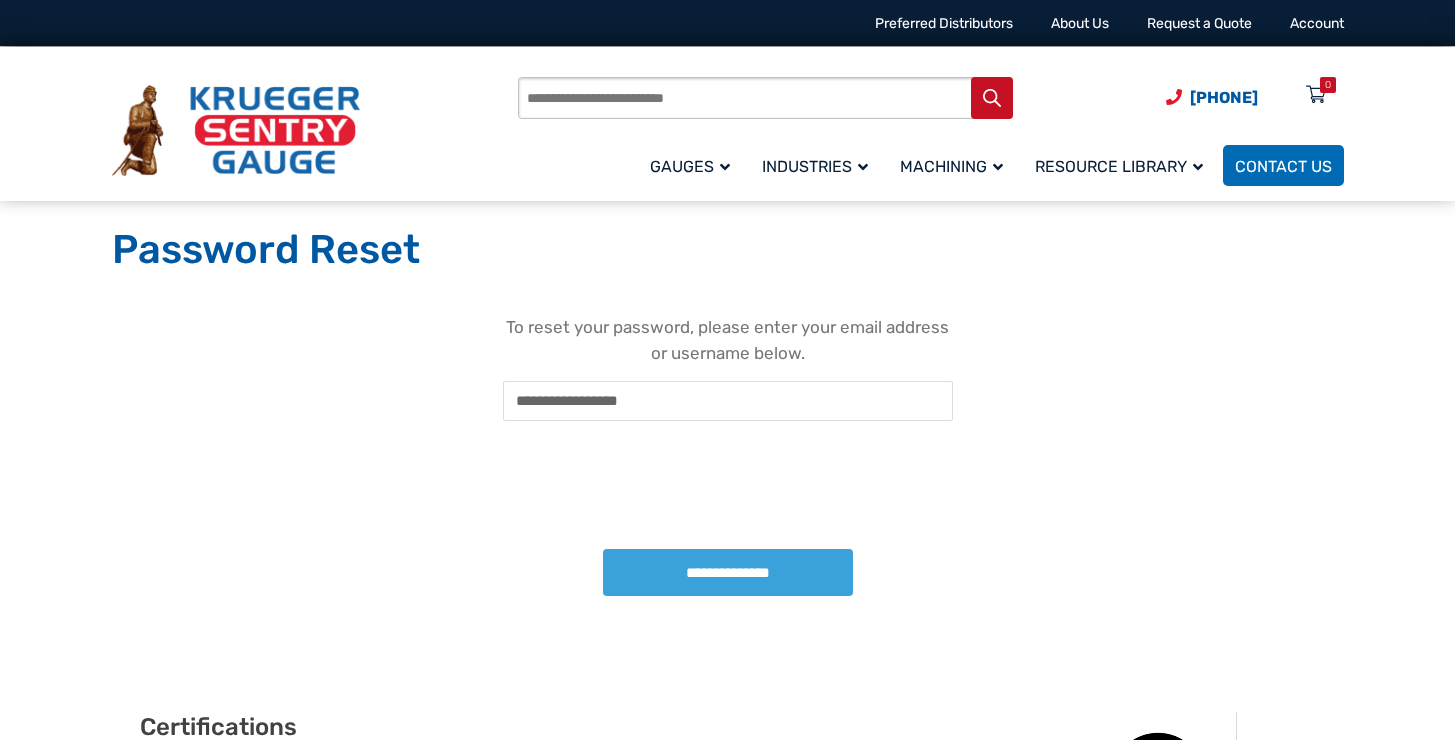 click on "**********" at bounding box center [728, 478] 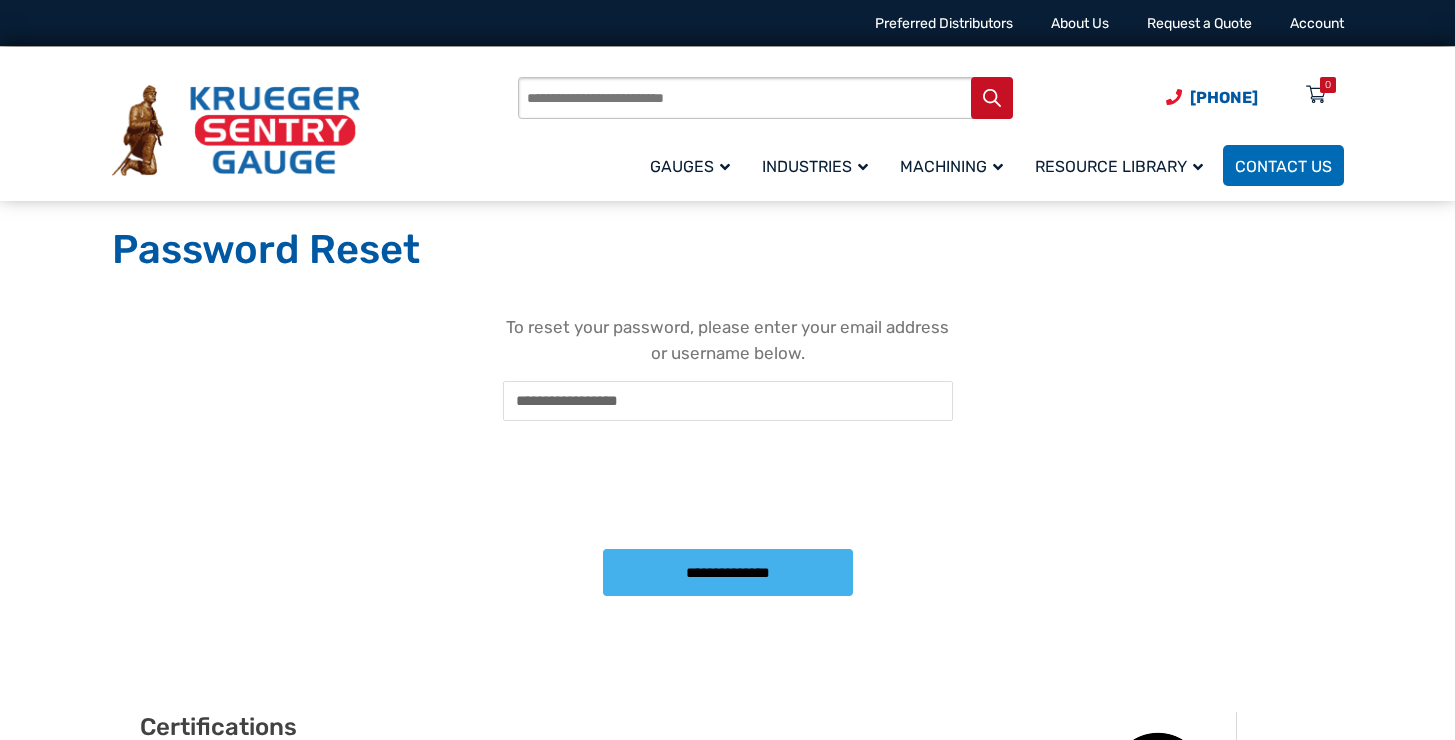 click on "**********" at bounding box center [728, 572] 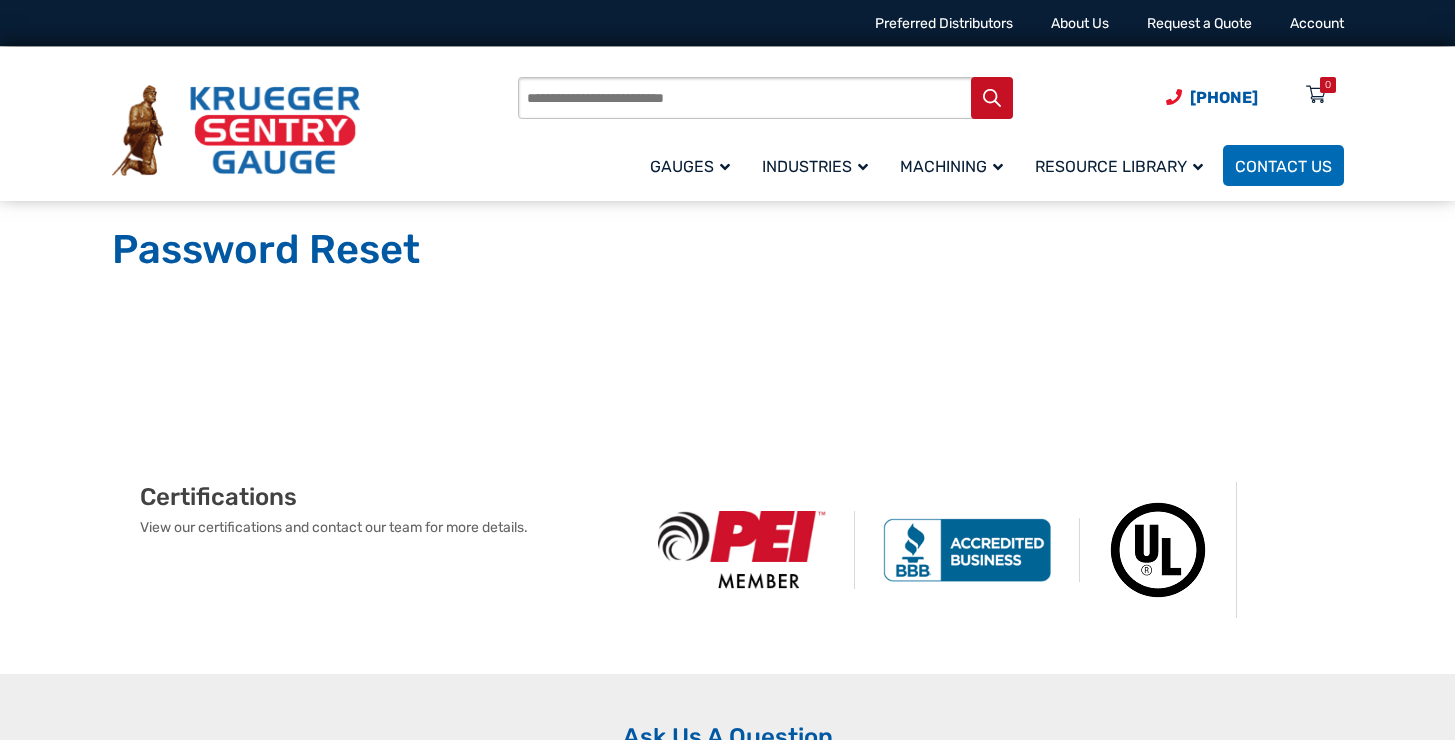 scroll, scrollTop: 0, scrollLeft: 0, axis: both 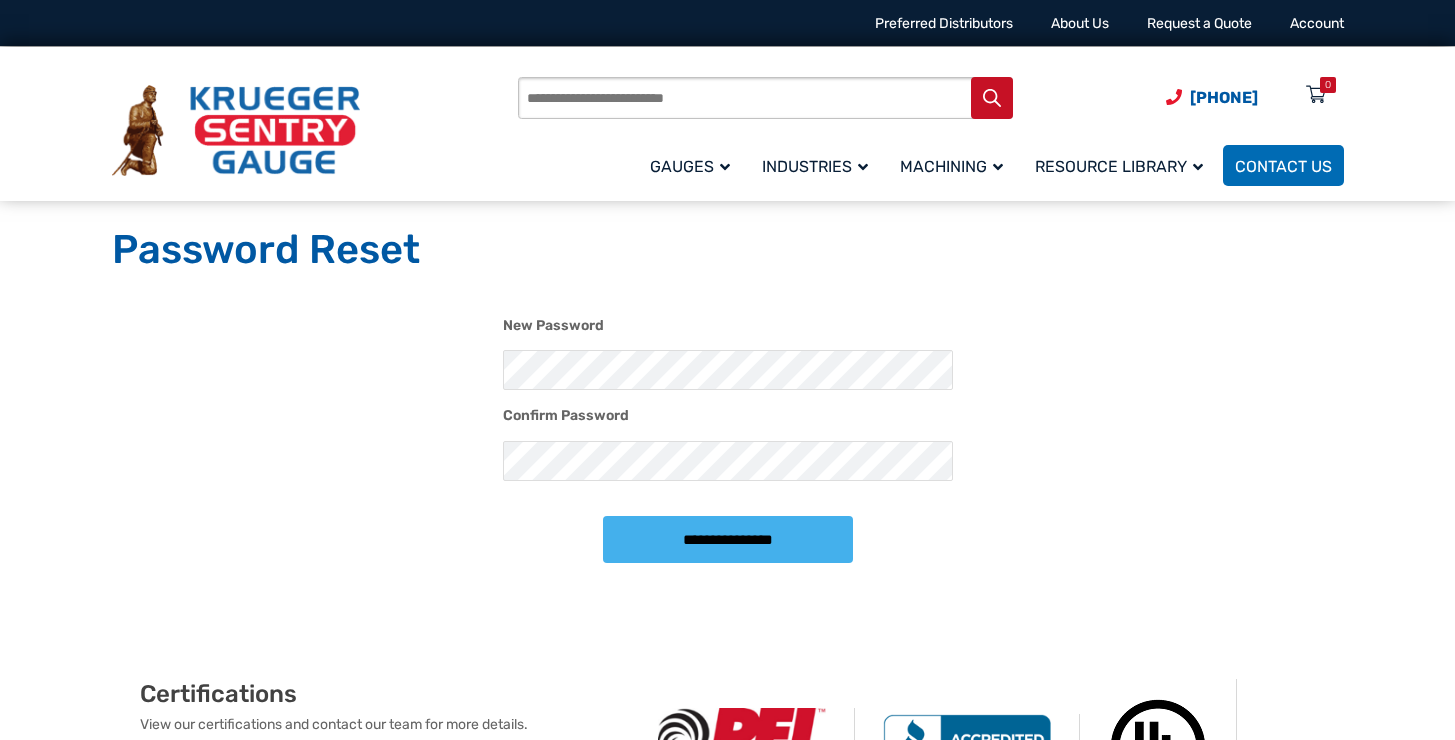 click on "**********" at bounding box center (728, 539) 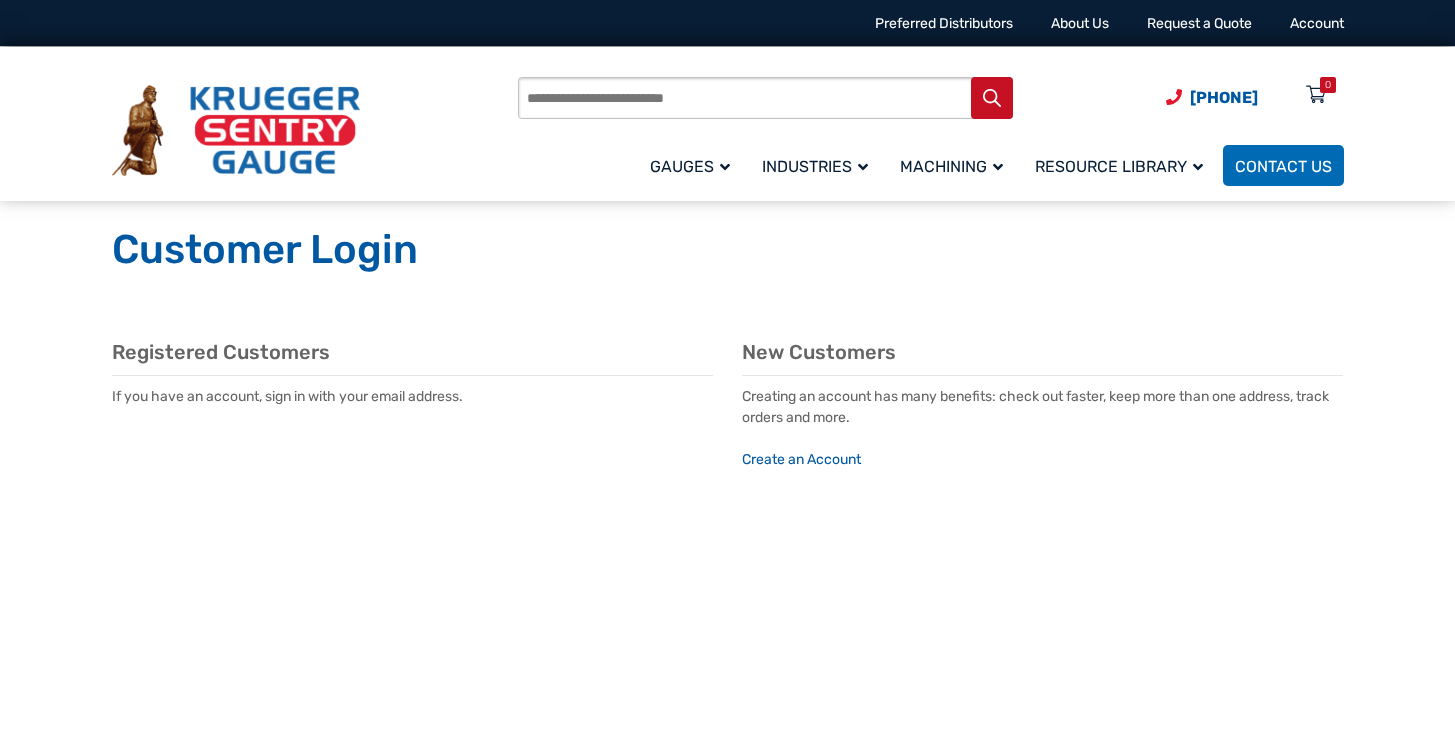 scroll, scrollTop: 0, scrollLeft: 0, axis: both 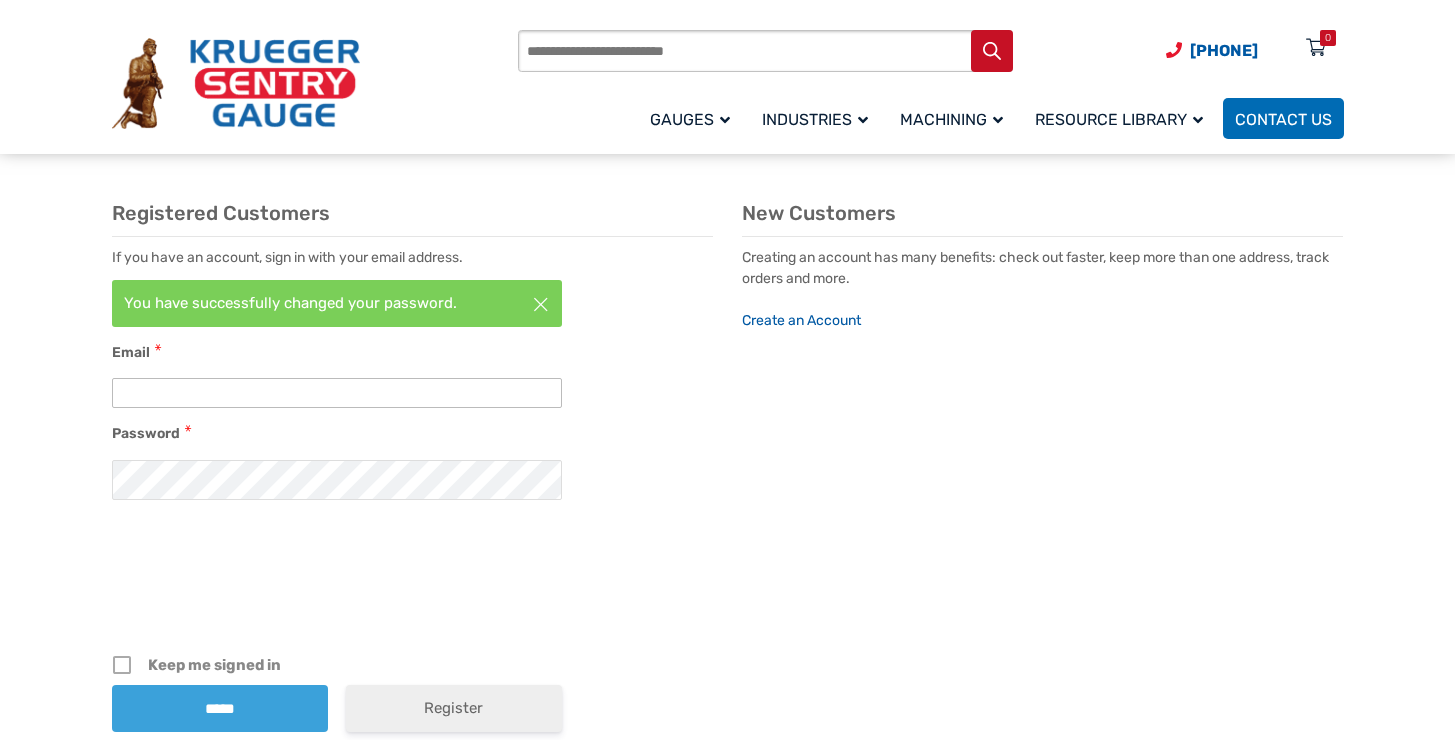 click on "Email" at bounding box center [337, 393] 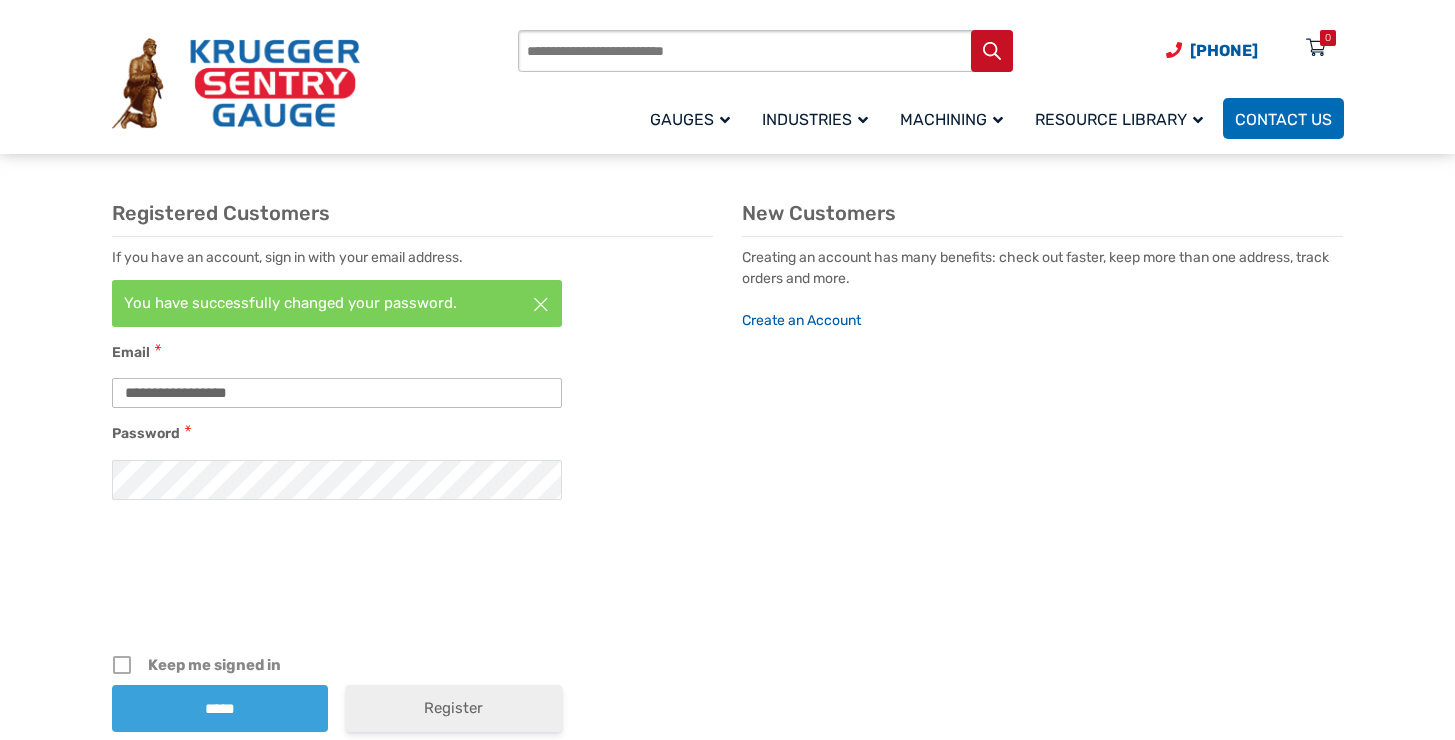 type on "**********" 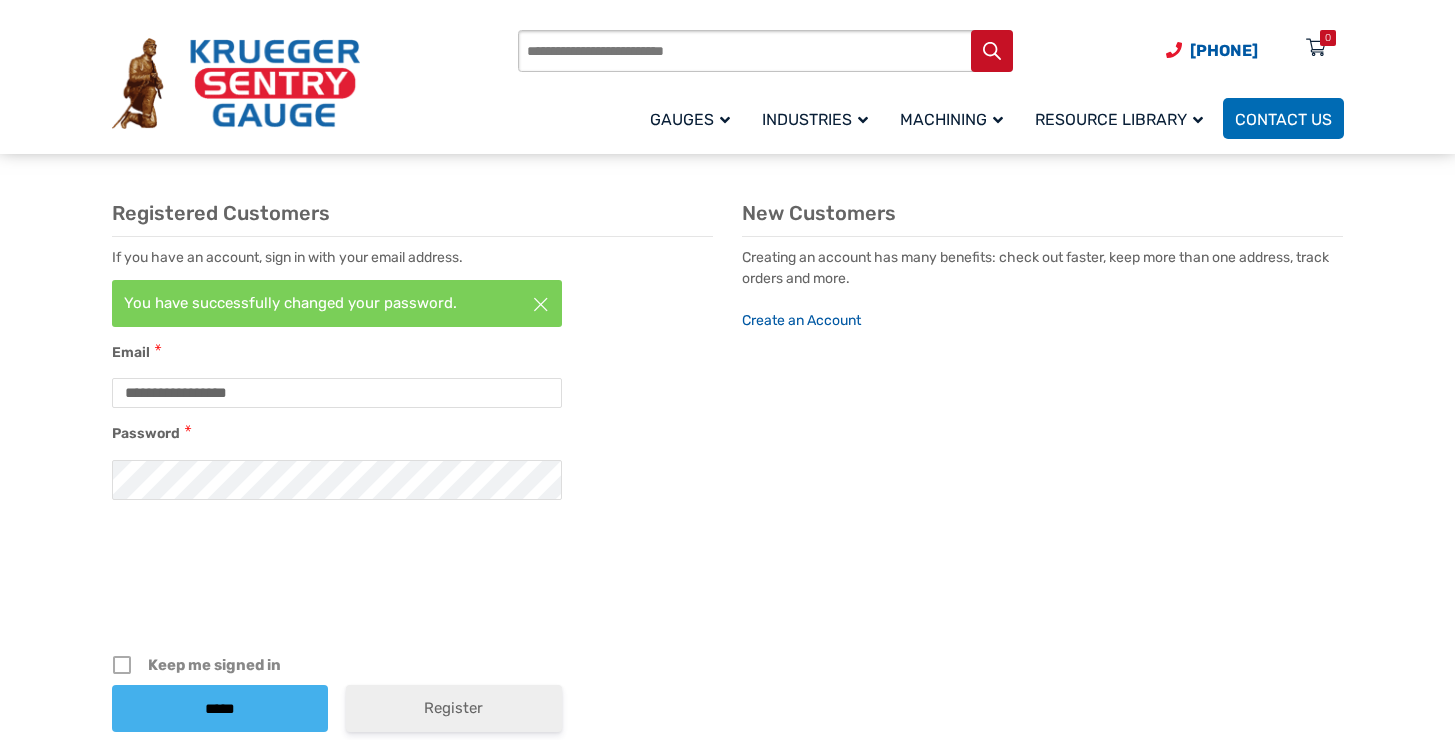 click on "*****" at bounding box center [220, 708] 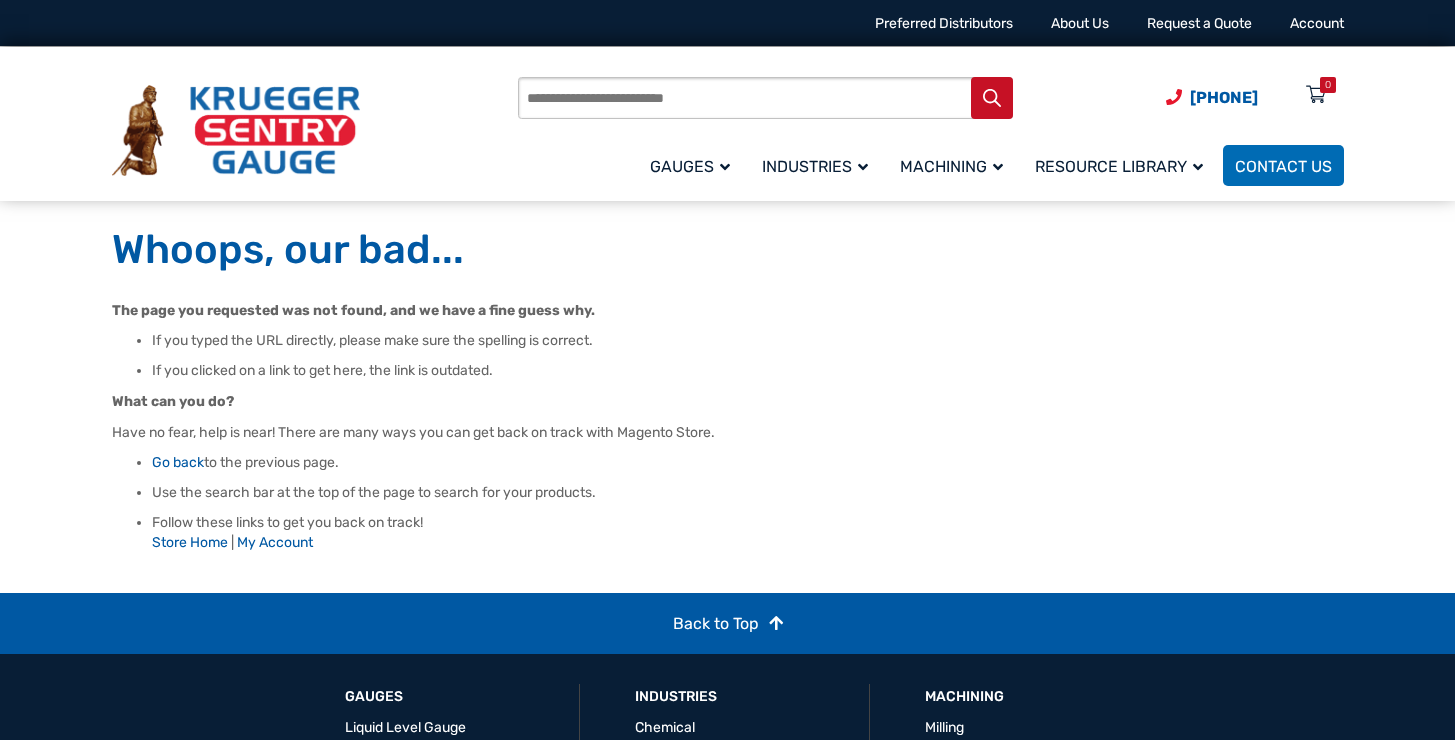 scroll, scrollTop: 0, scrollLeft: 0, axis: both 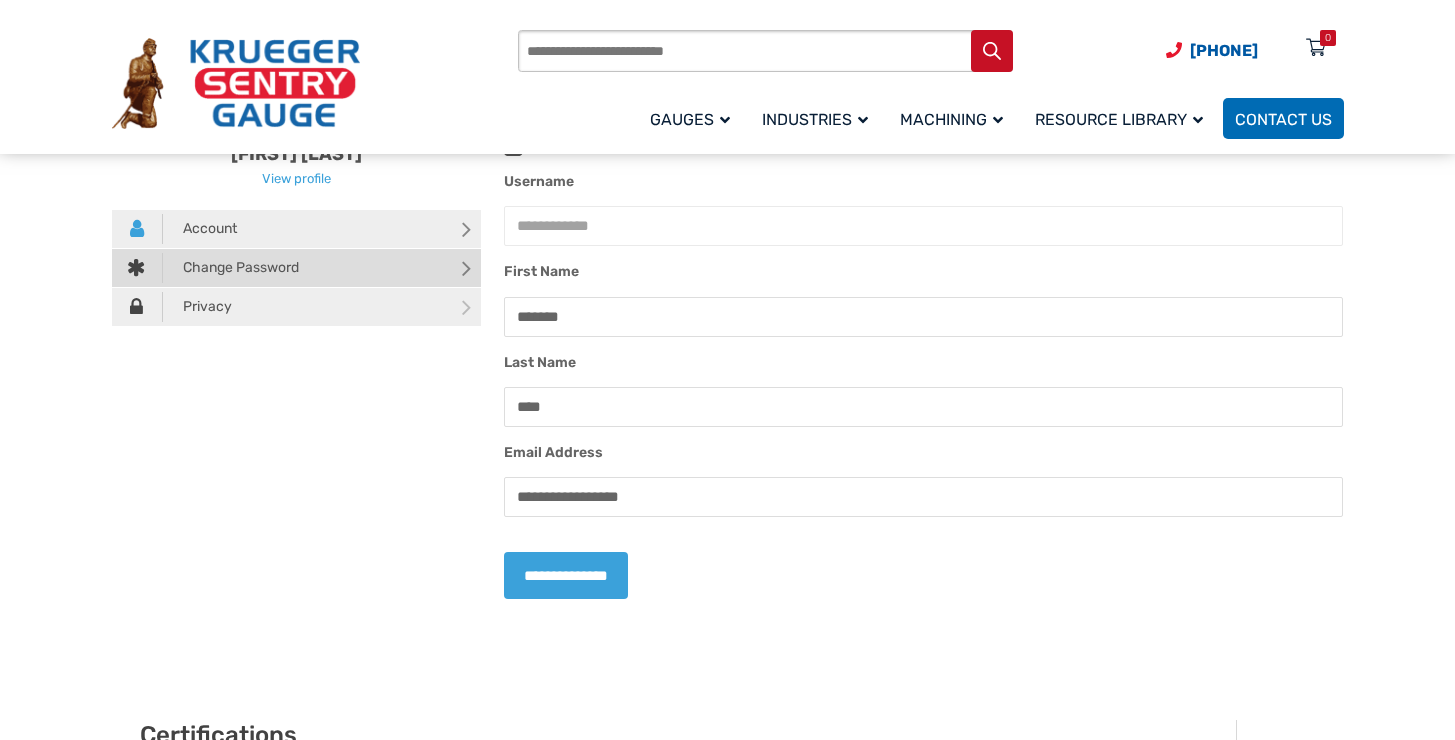 click on "Change Password" at bounding box center (297, 268) 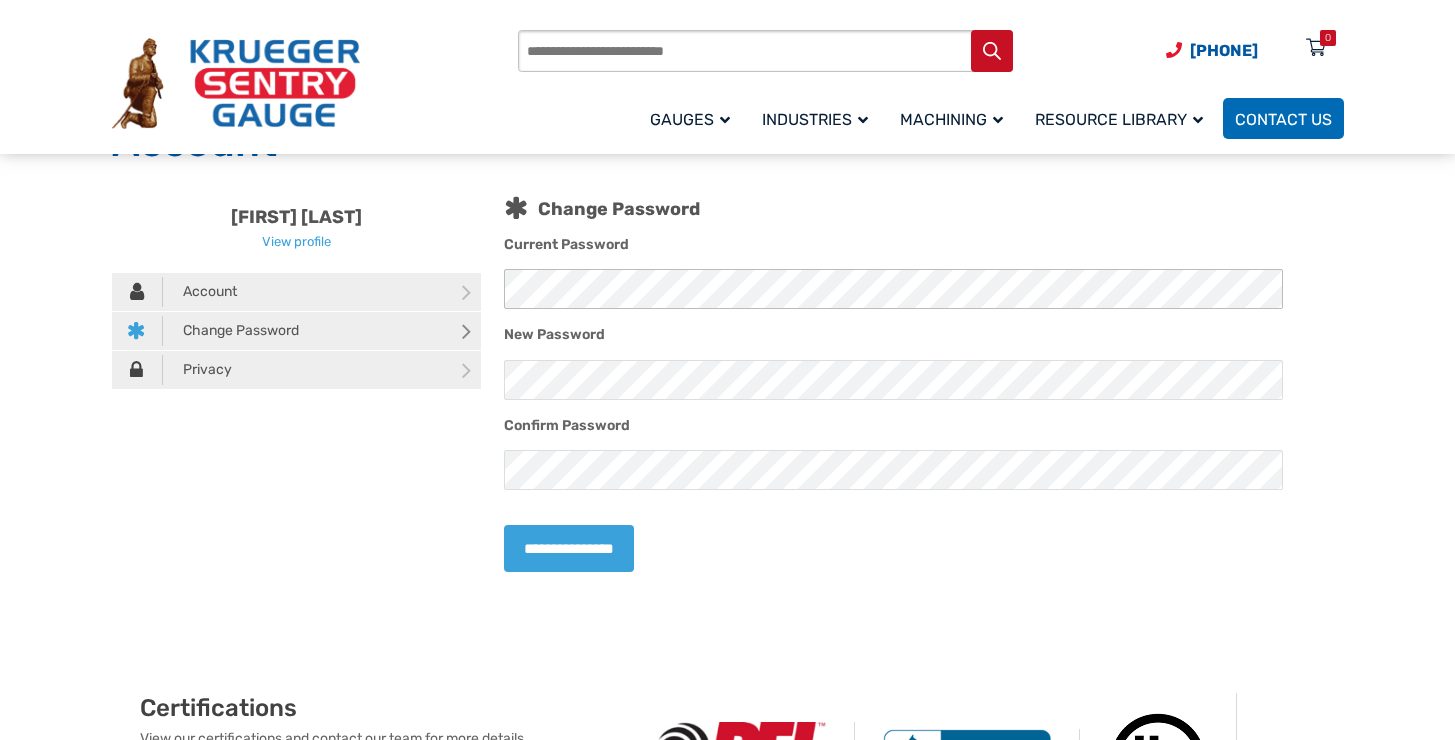 scroll, scrollTop: 106, scrollLeft: 0, axis: vertical 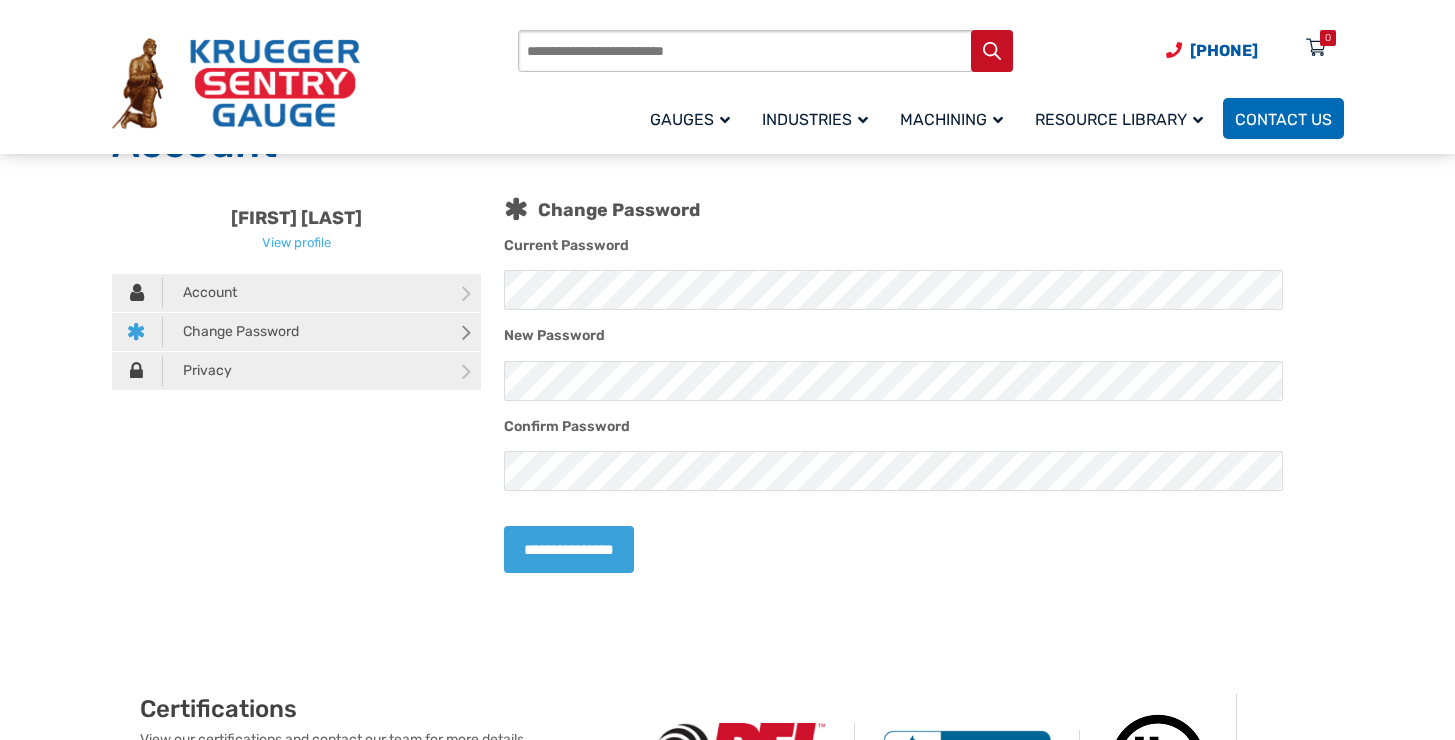 click on "View profile" at bounding box center [296, 242] 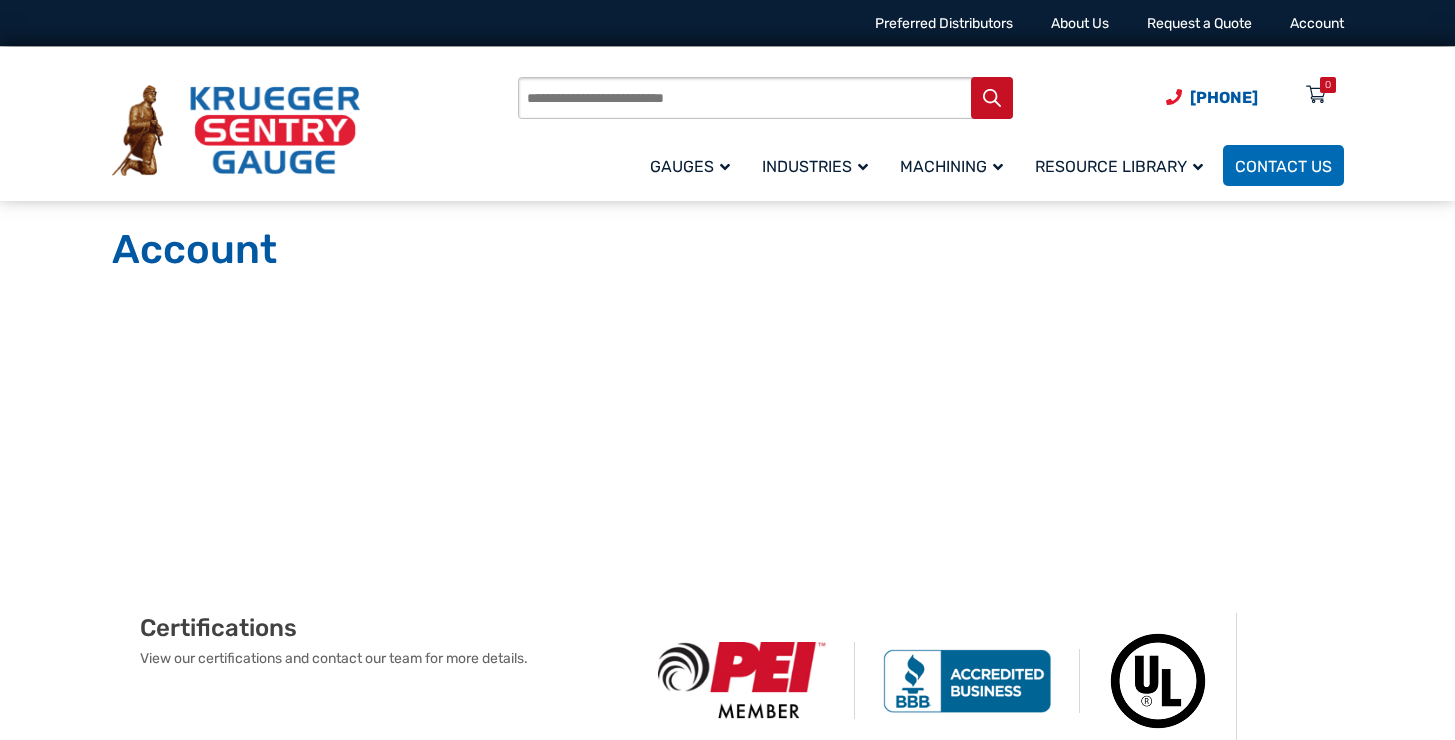 scroll, scrollTop: 0, scrollLeft: 0, axis: both 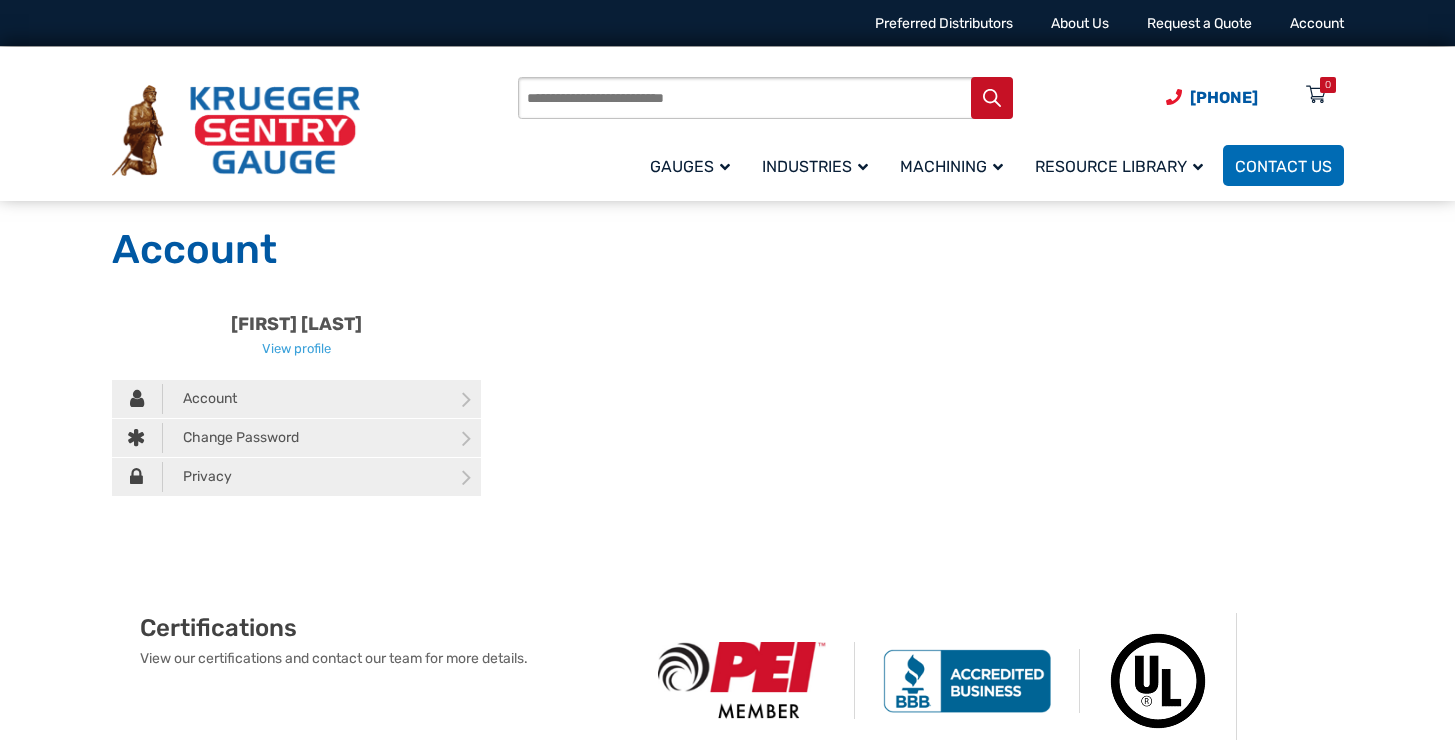 click 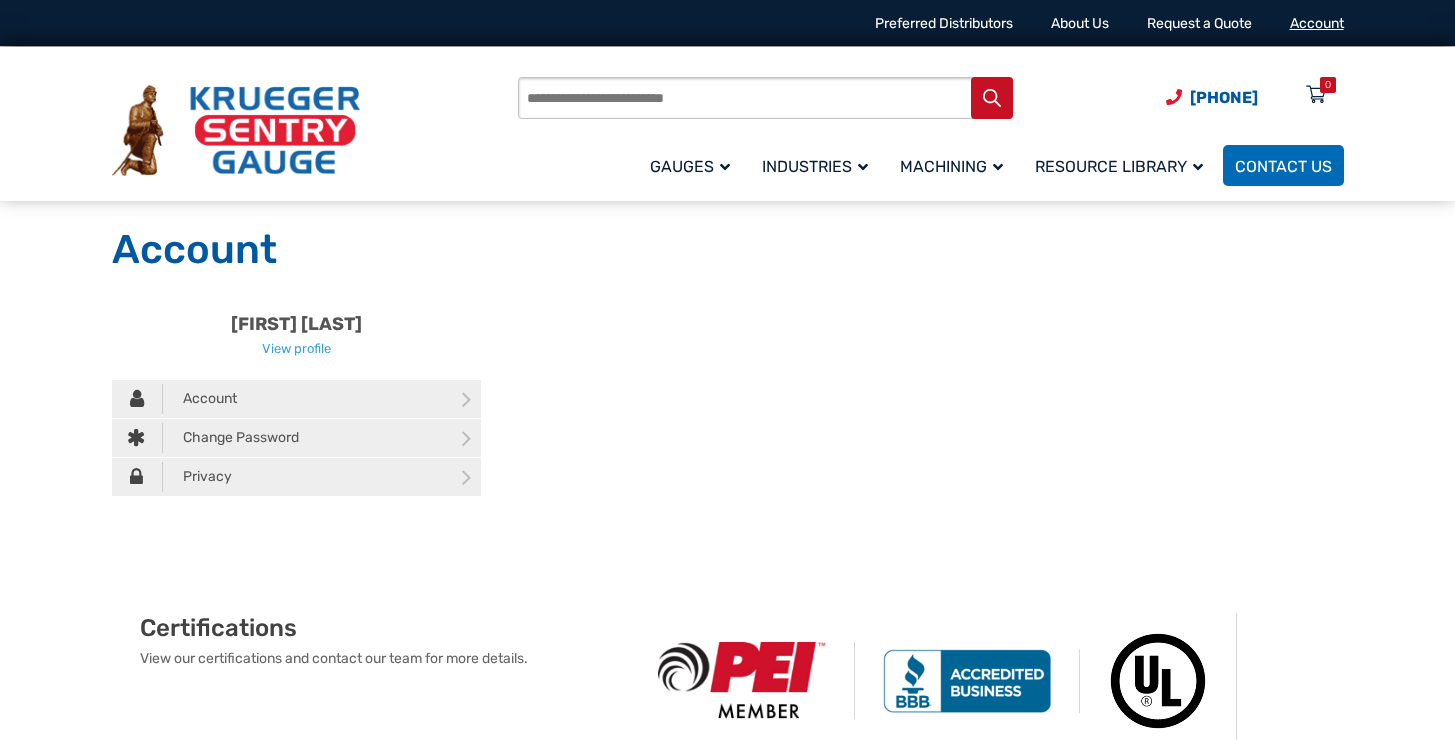 click on "Account" 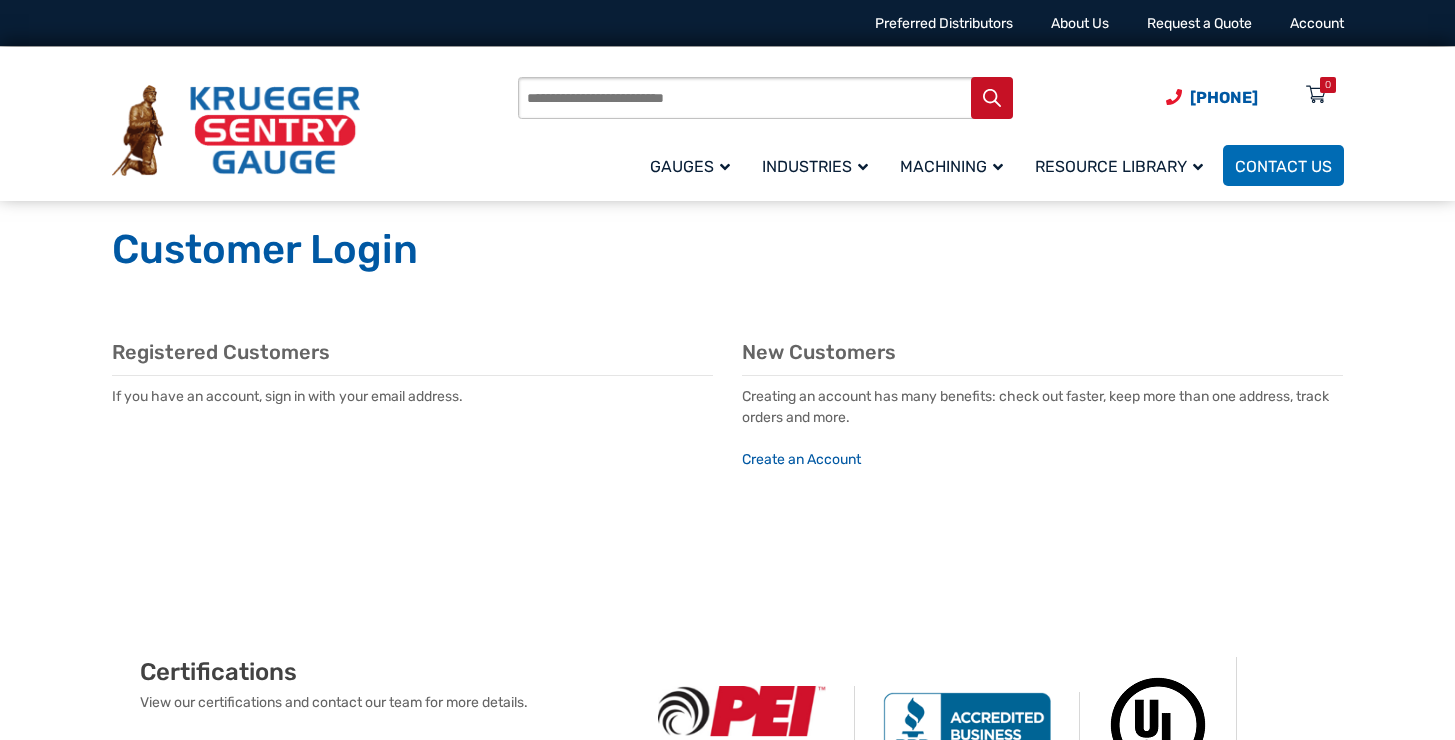 scroll, scrollTop: 0, scrollLeft: 0, axis: both 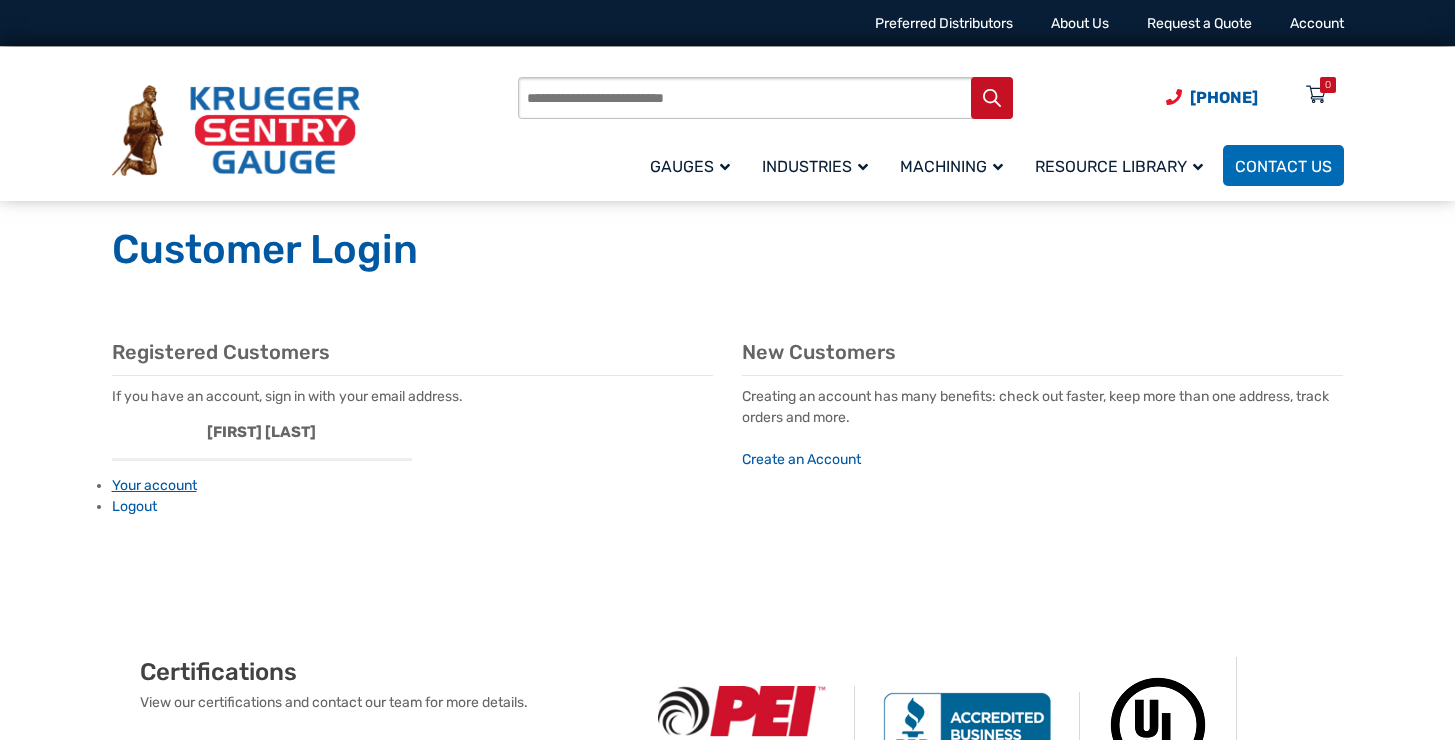 click on "Your account" at bounding box center (154, 485) 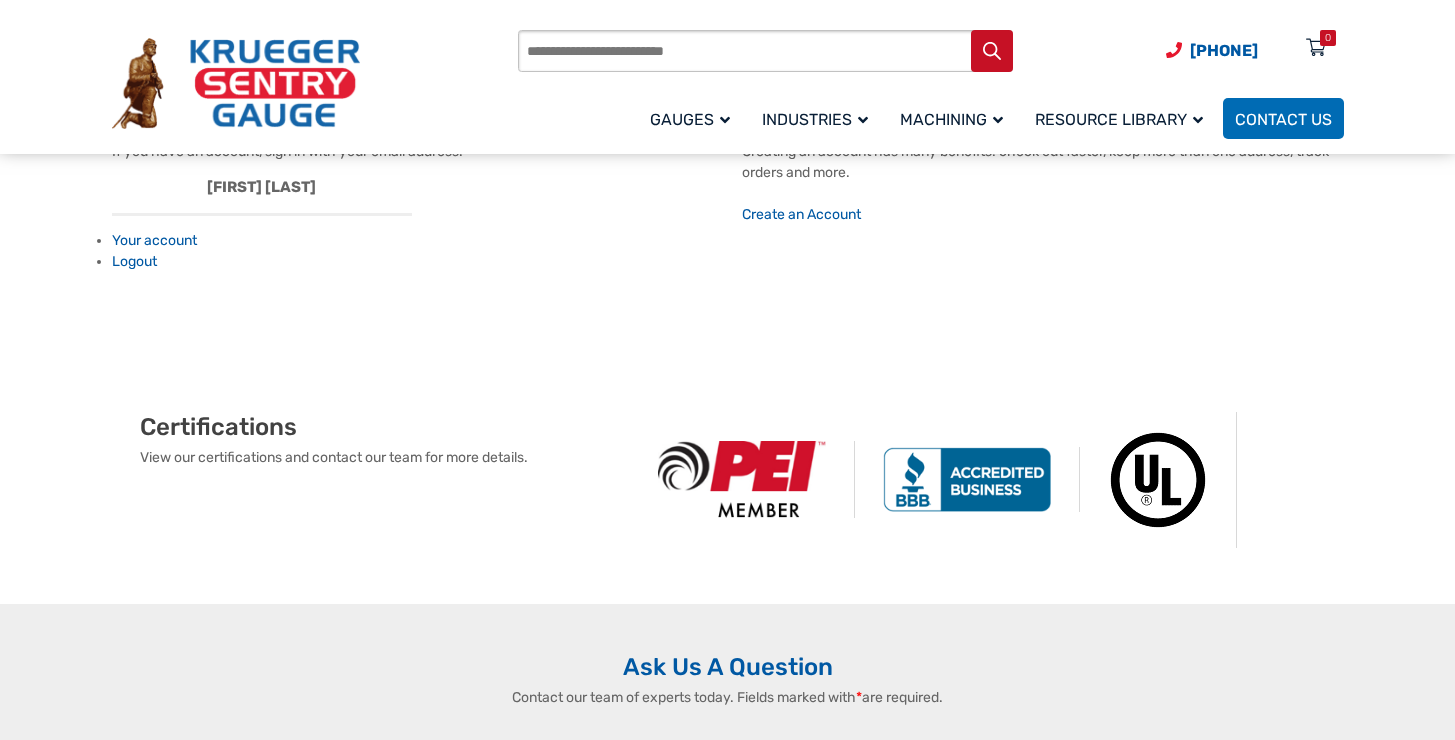 scroll, scrollTop: 250, scrollLeft: 0, axis: vertical 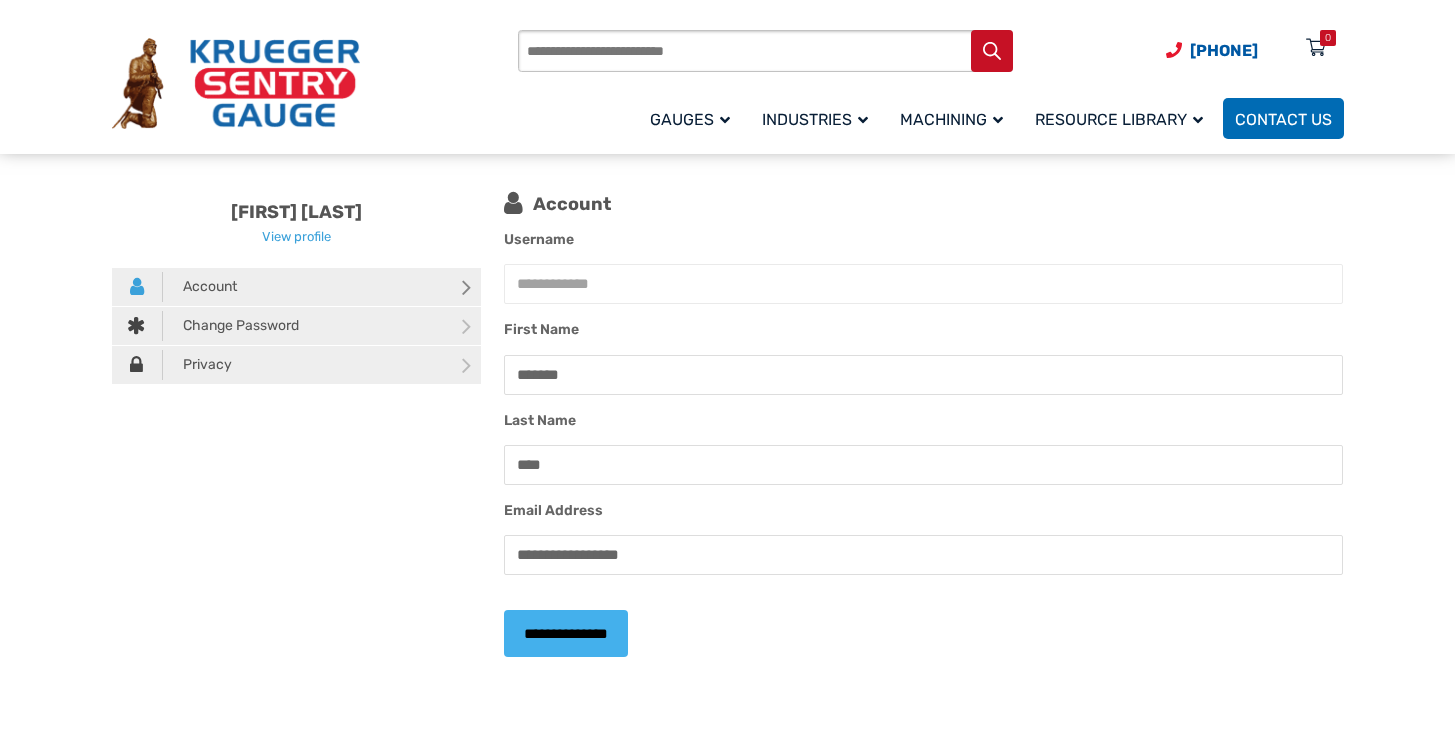 click on "**********" at bounding box center [566, 633] 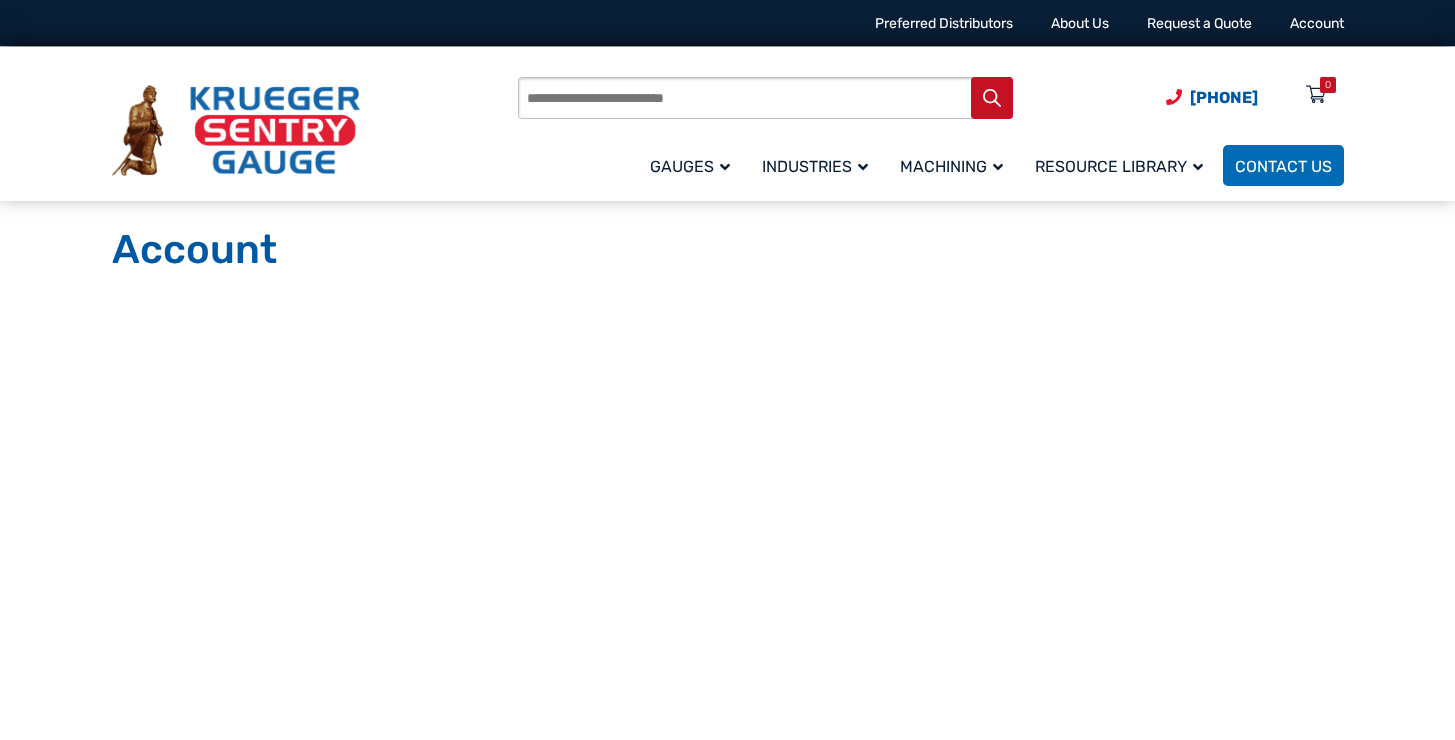 scroll, scrollTop: 0, scrollLeft: 0, axis: both 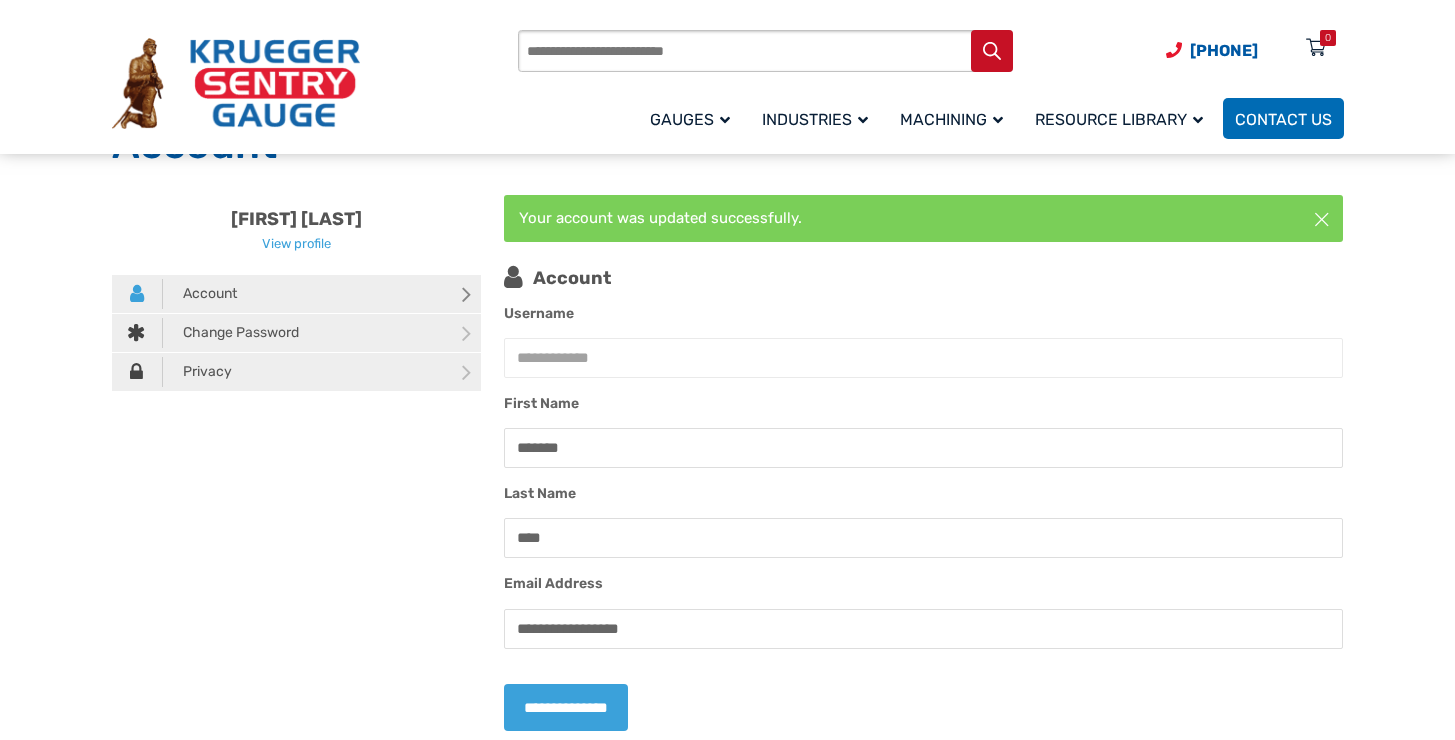 click at bounding box center (236, 84) 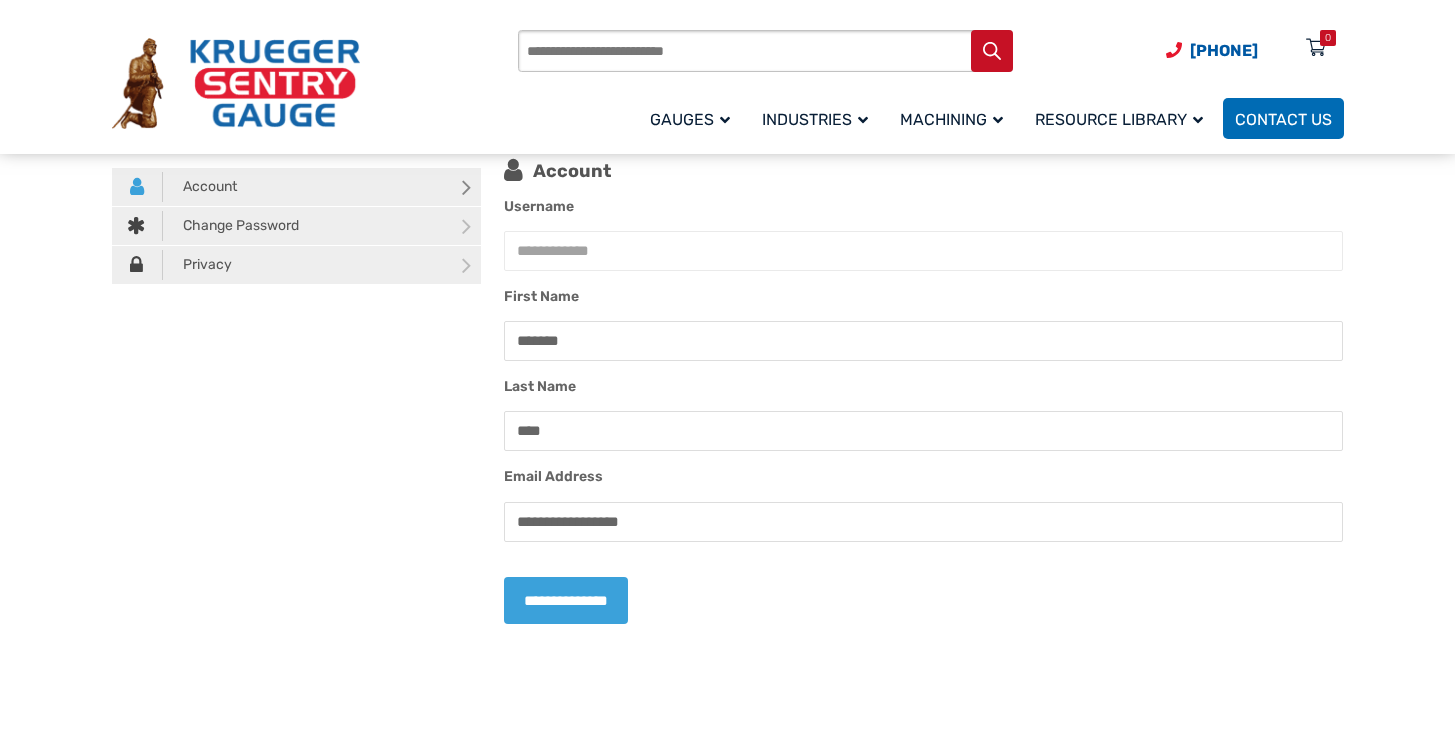 scroll, scrollTop: 0, scrollLeft: 0, axis: both 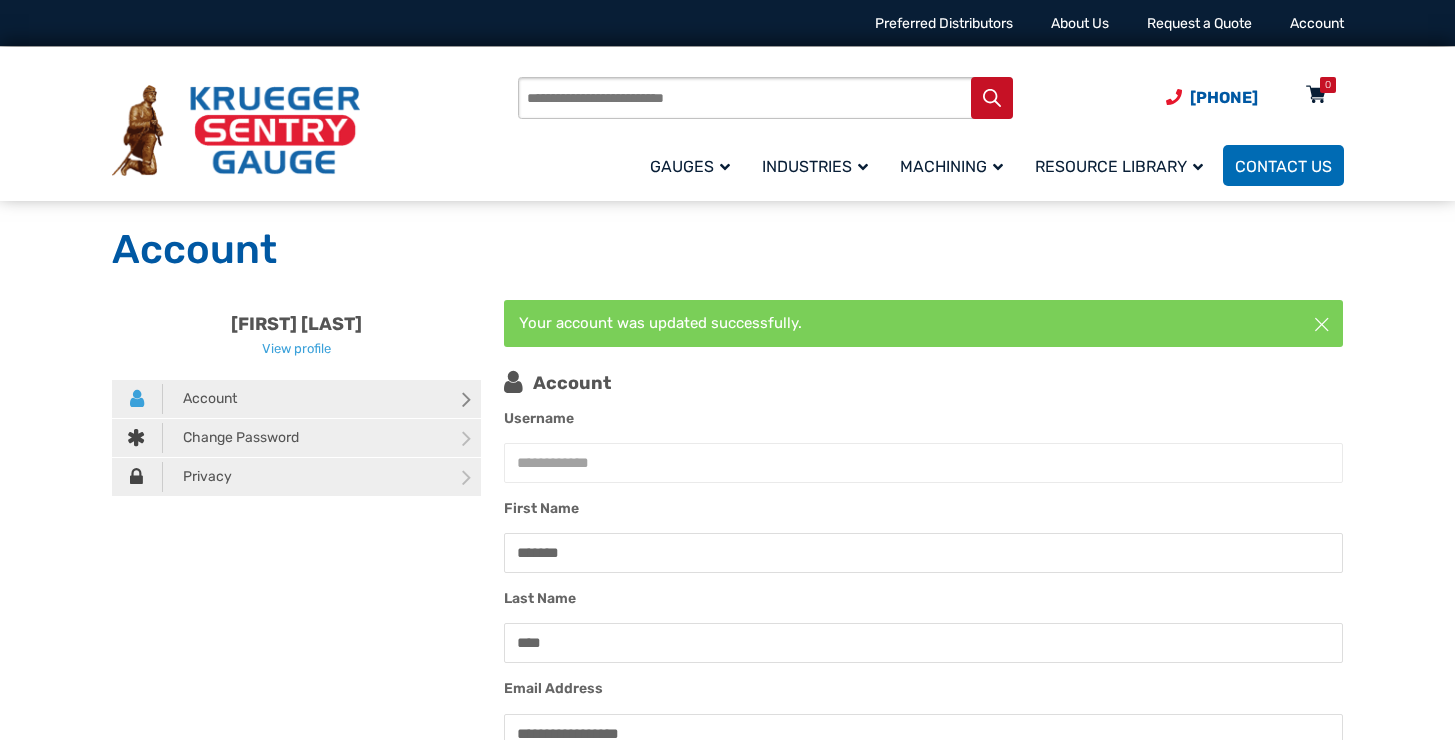 click on "0" at bounding box center [1328, 85] 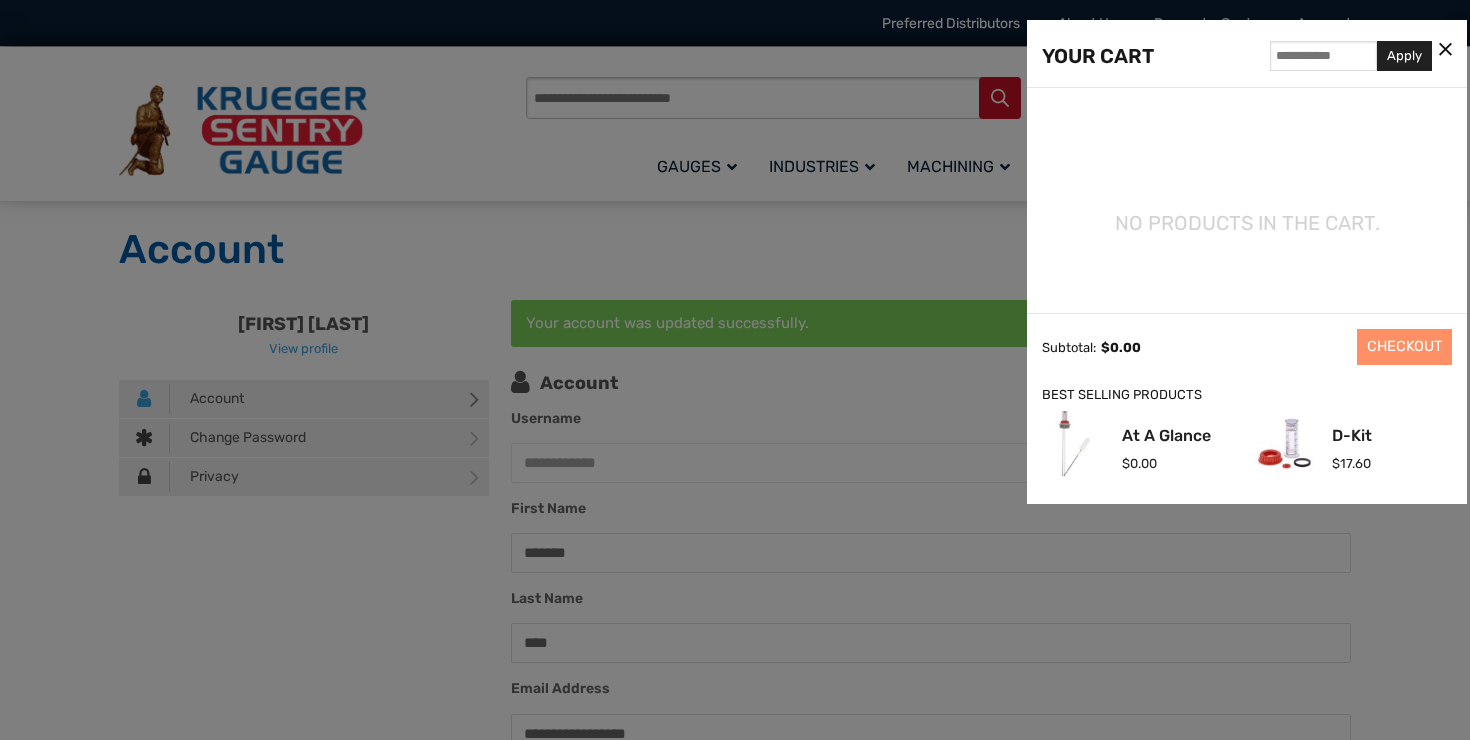 click at bounding box center (1445, 50) 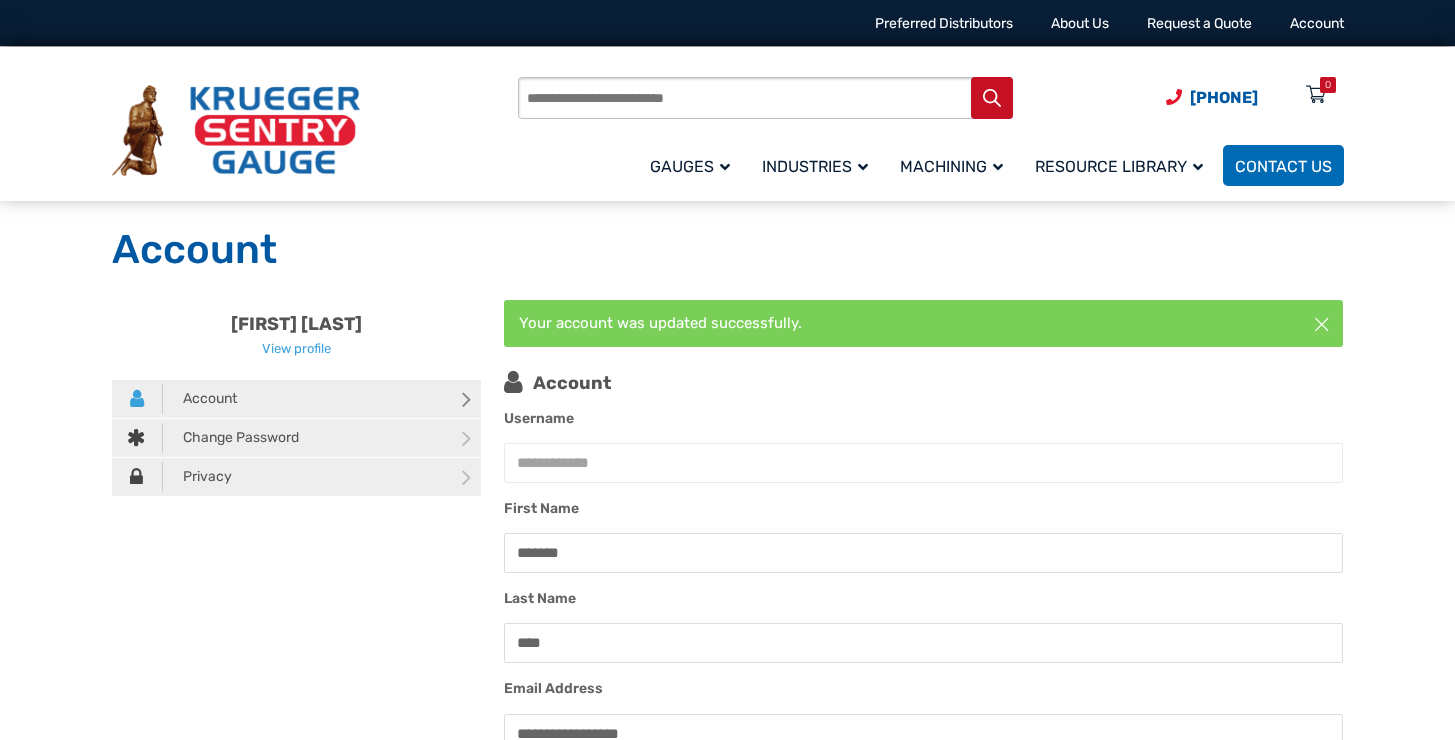 click at bounding box center [236, 131] 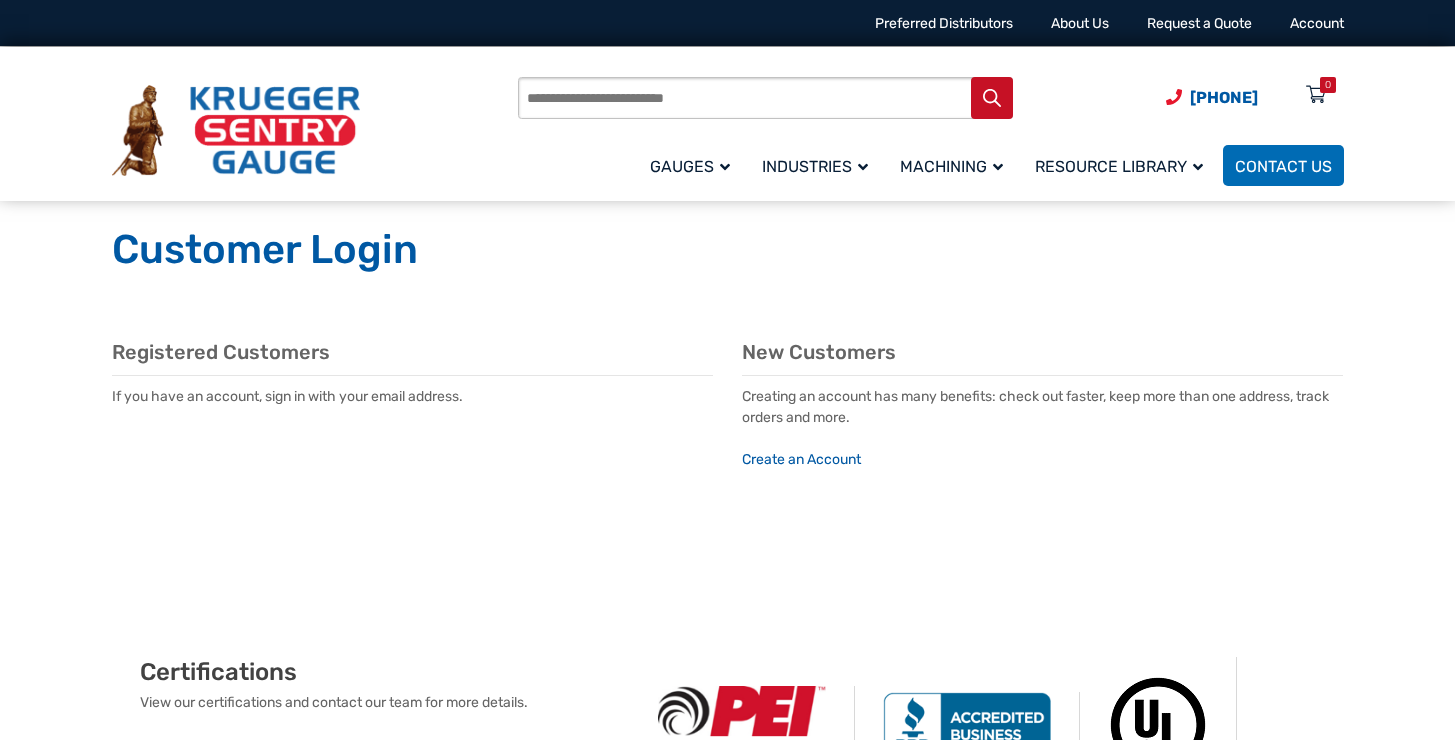 scroll, scrollTop: 0, scrollLeft: 0, axis: both 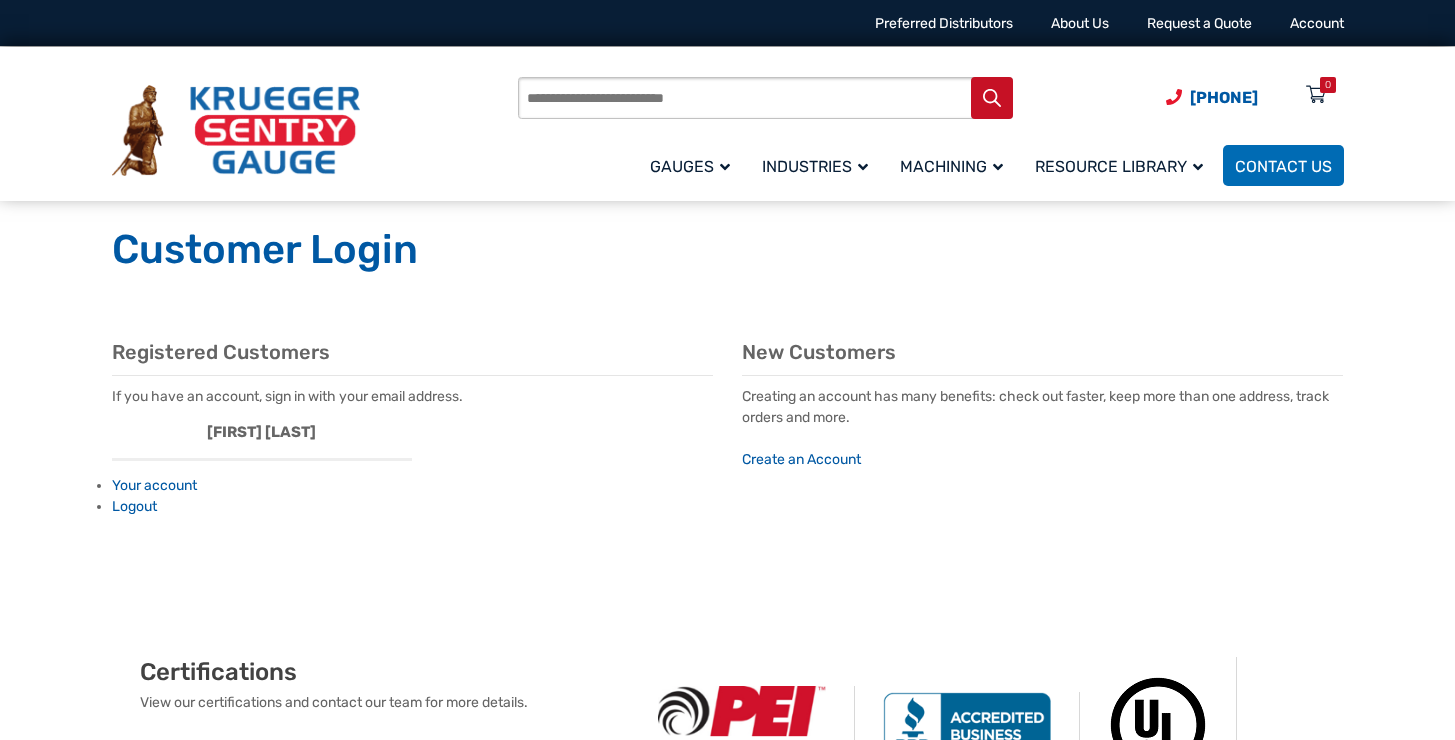 click at bounding box center [236, 131] 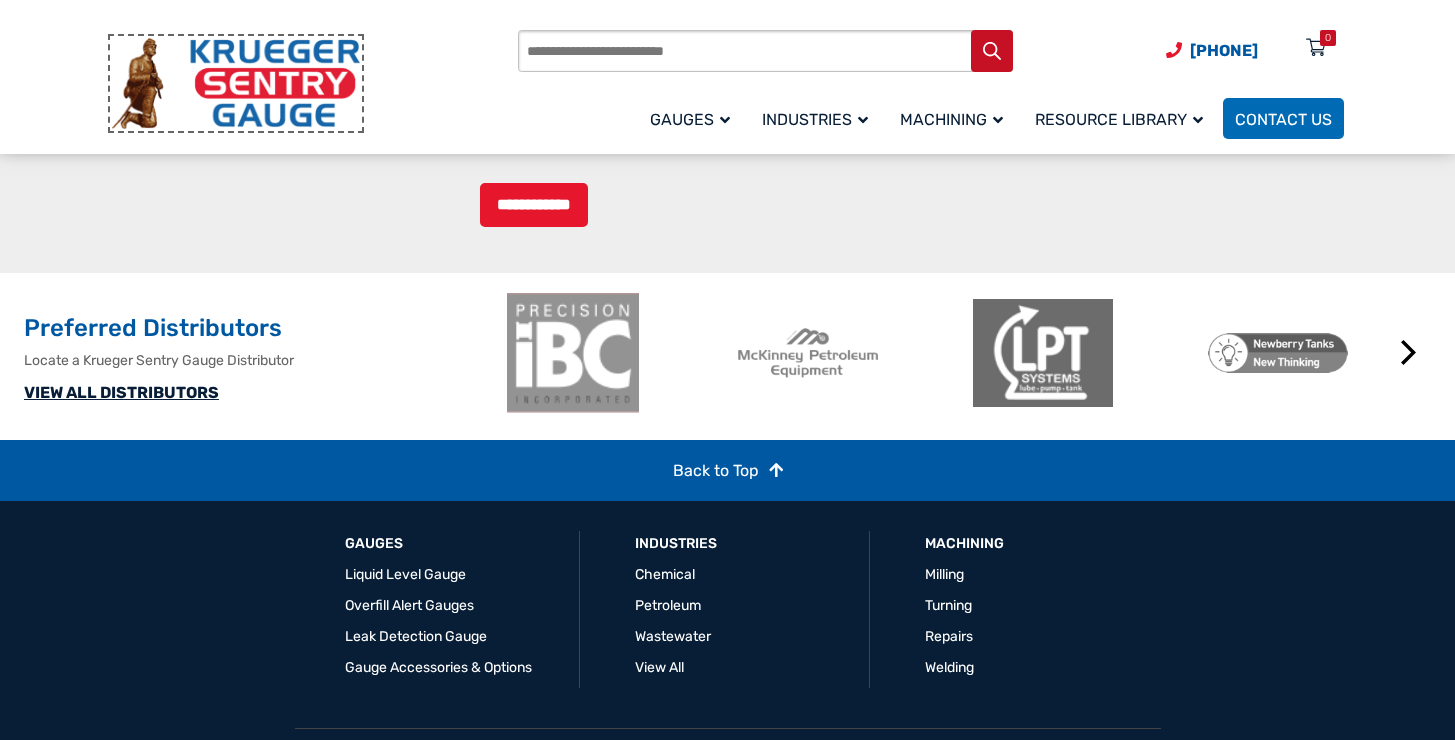 scroll, scrollTop: 1545, scrollLeft: 0, axis: vertical 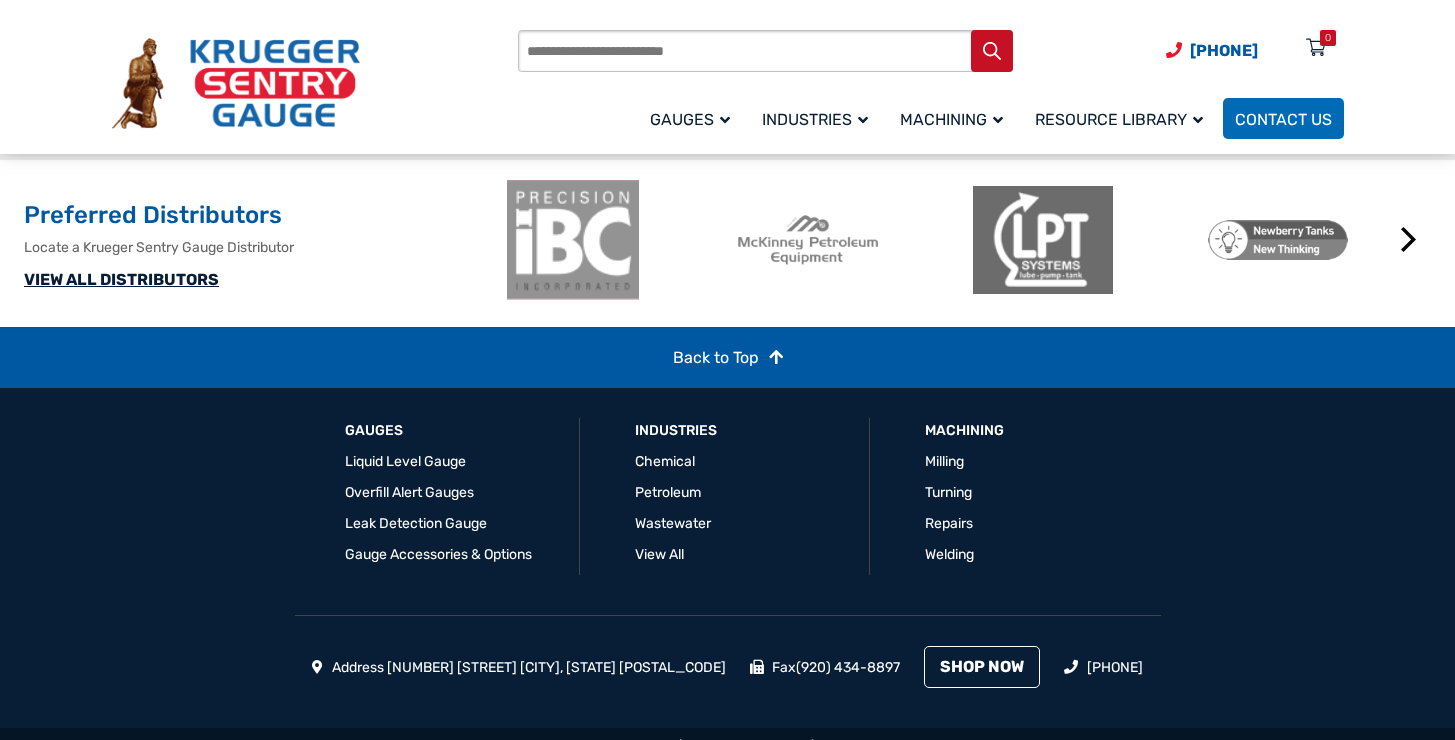click on "SHOP NOW" at bounding box center (982, 667) 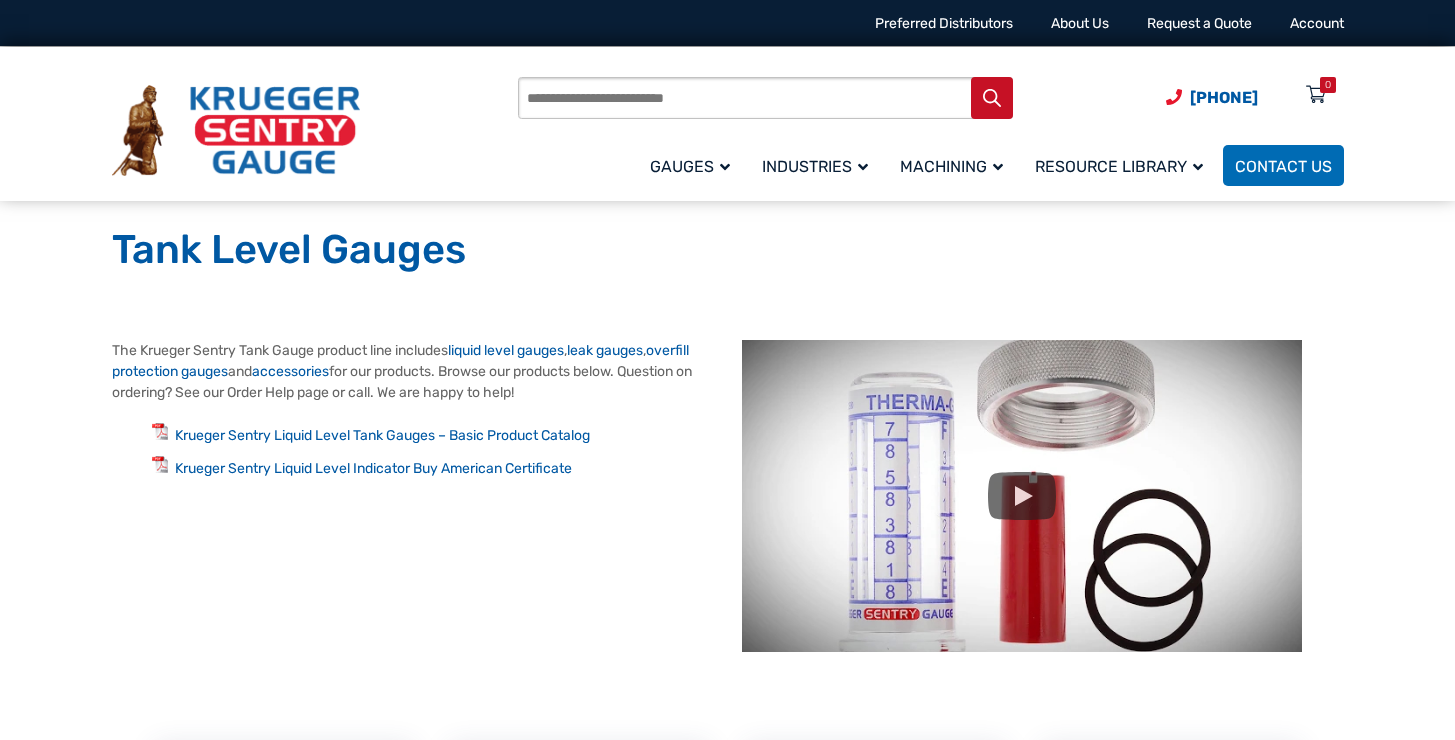 scroll, scrollTop: 0, scrollLeft: 0, axis: both 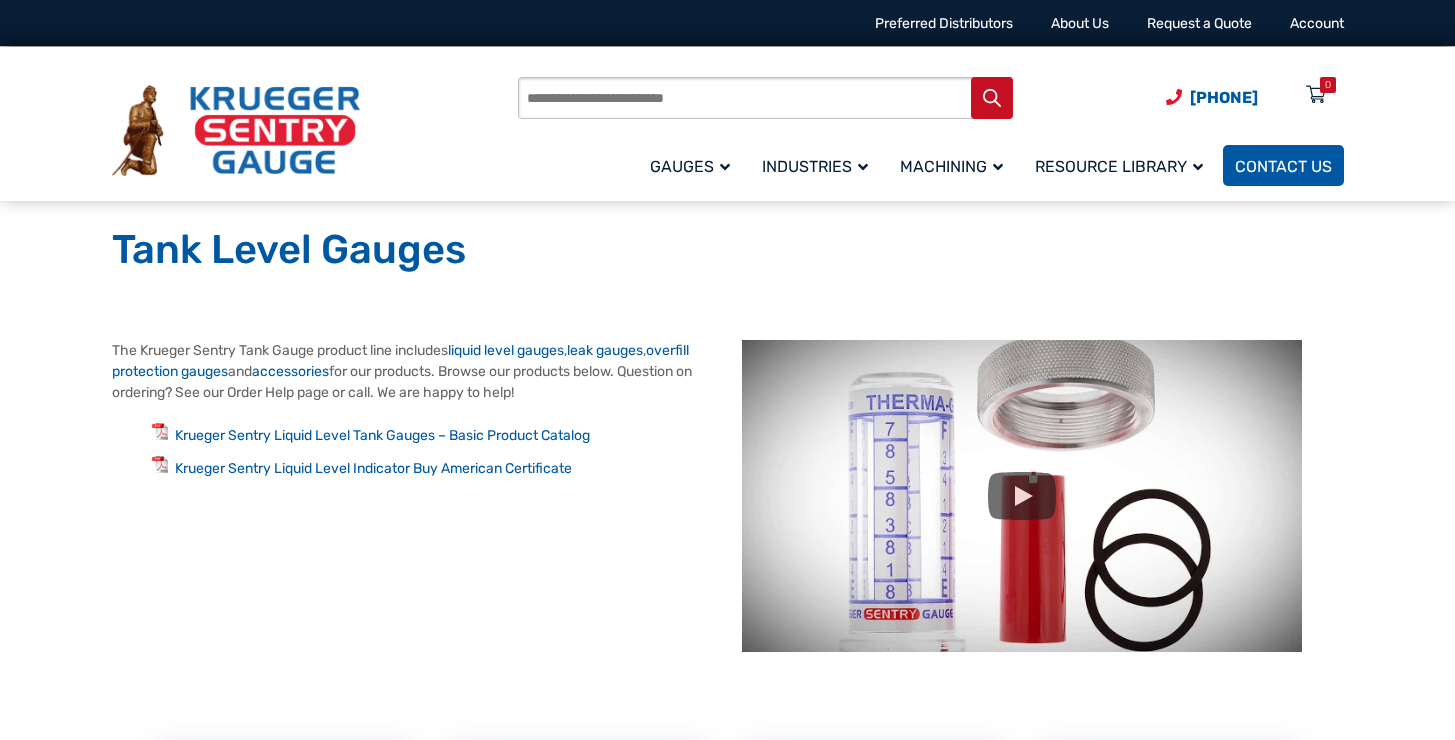 click on "Contact Us" at bounding box center (1283, 166) 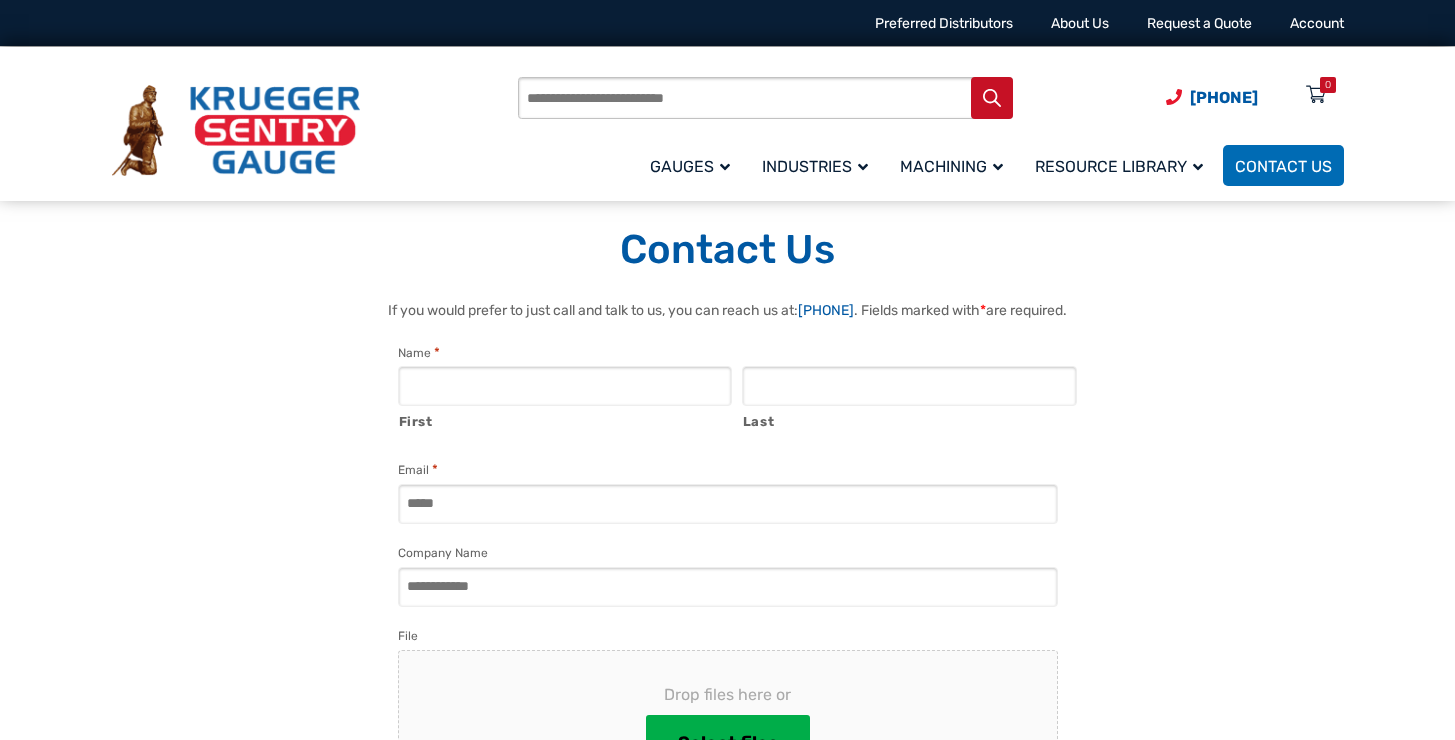 scroll, scrollTop: 0, scrollLeft: 0, axis: both 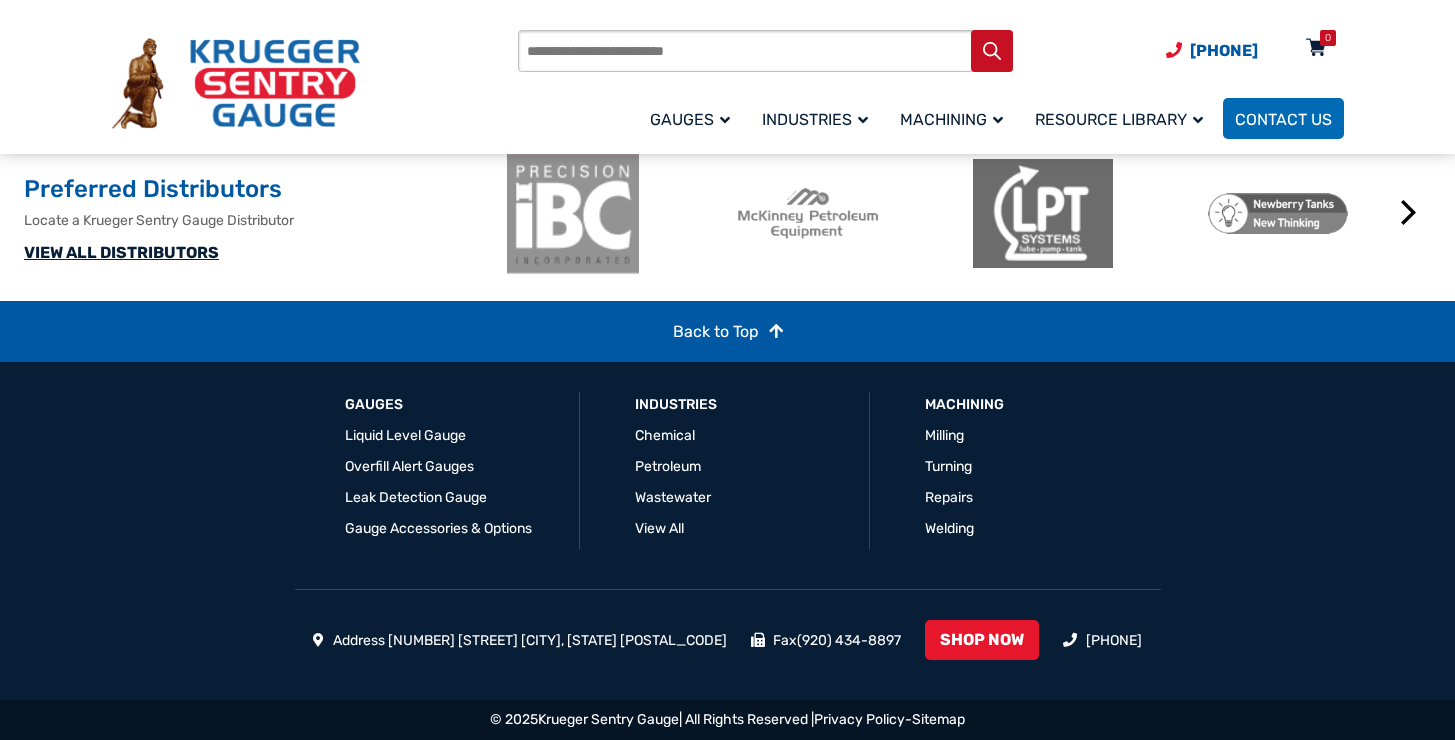 click at bounding box center (1316, 49) 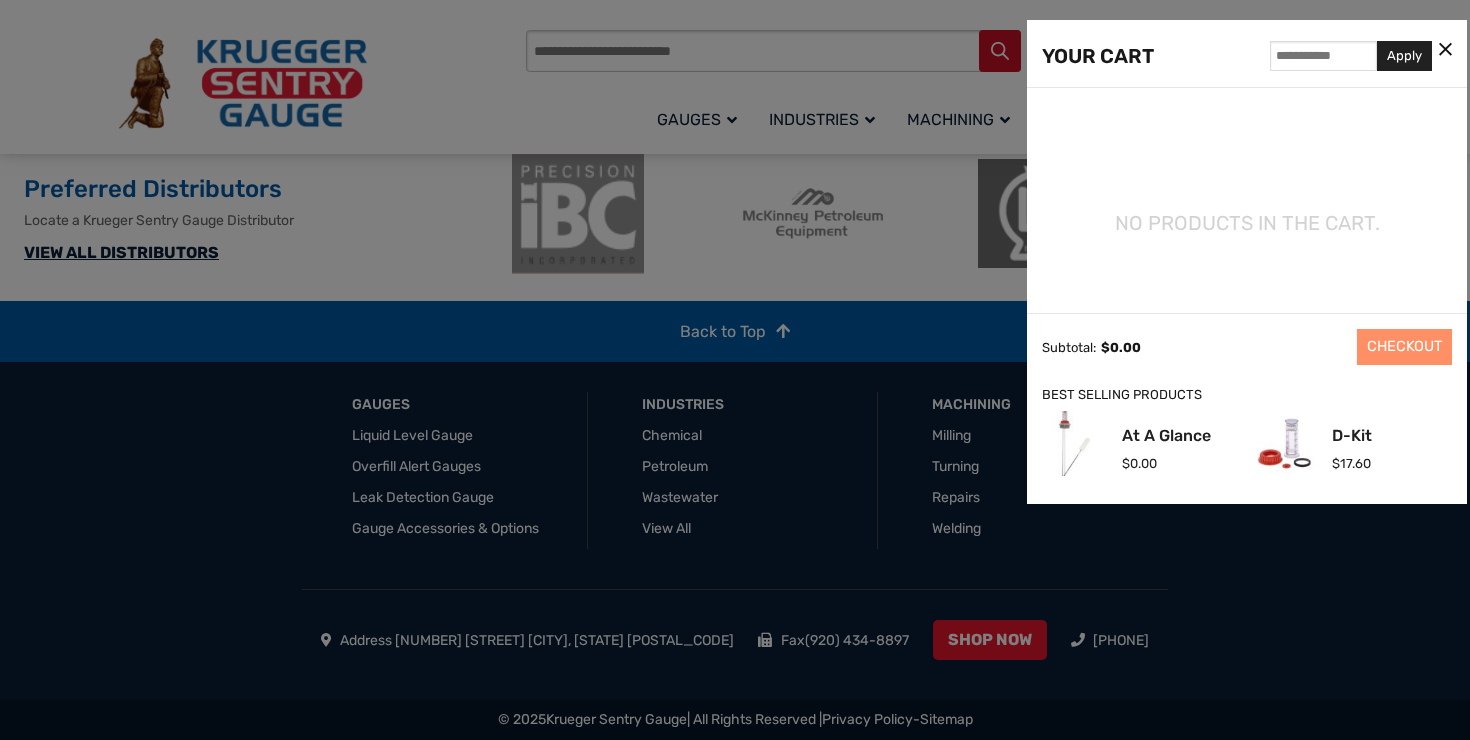 click on "YOUR CART
Apply" at bounding box center (1247, 54) 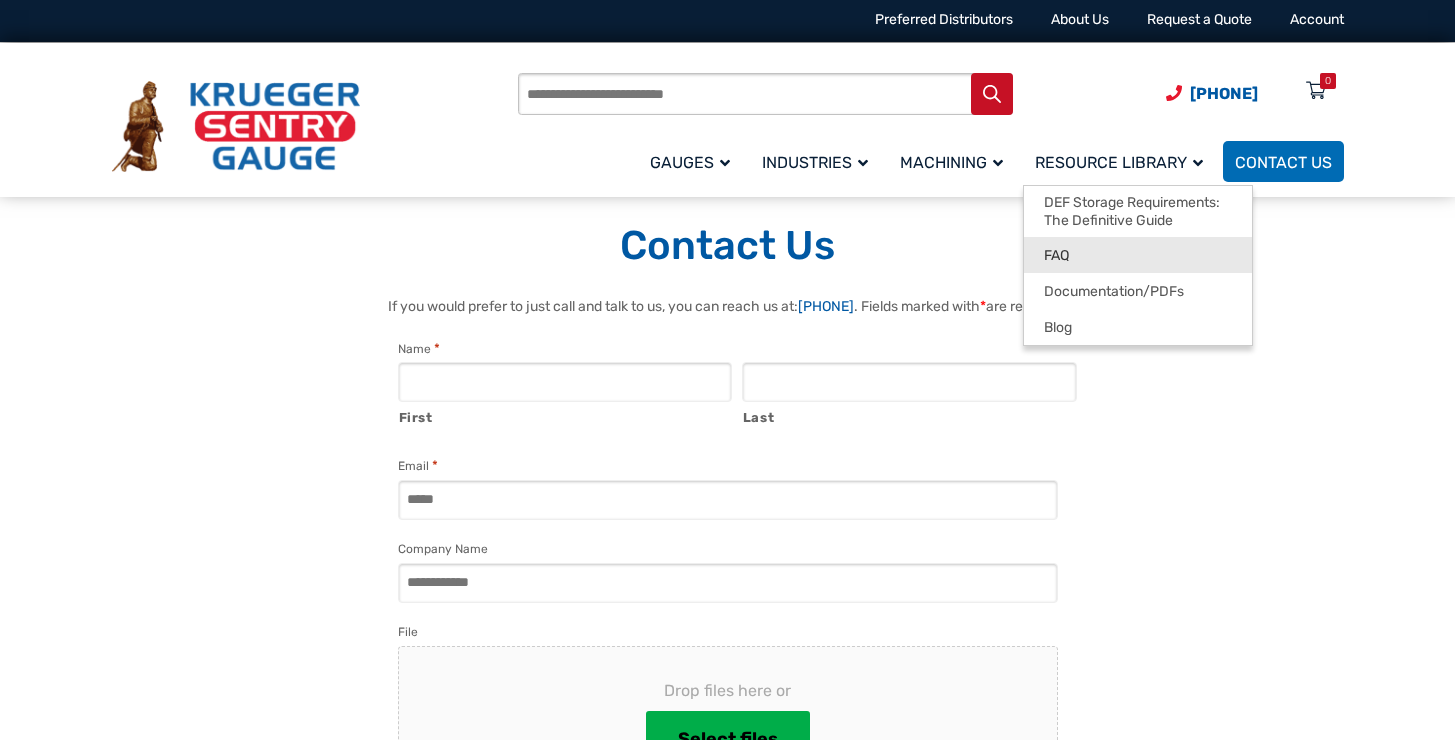 scroll, scrollTop: 5, scrollLeft: 0, axis: vertical 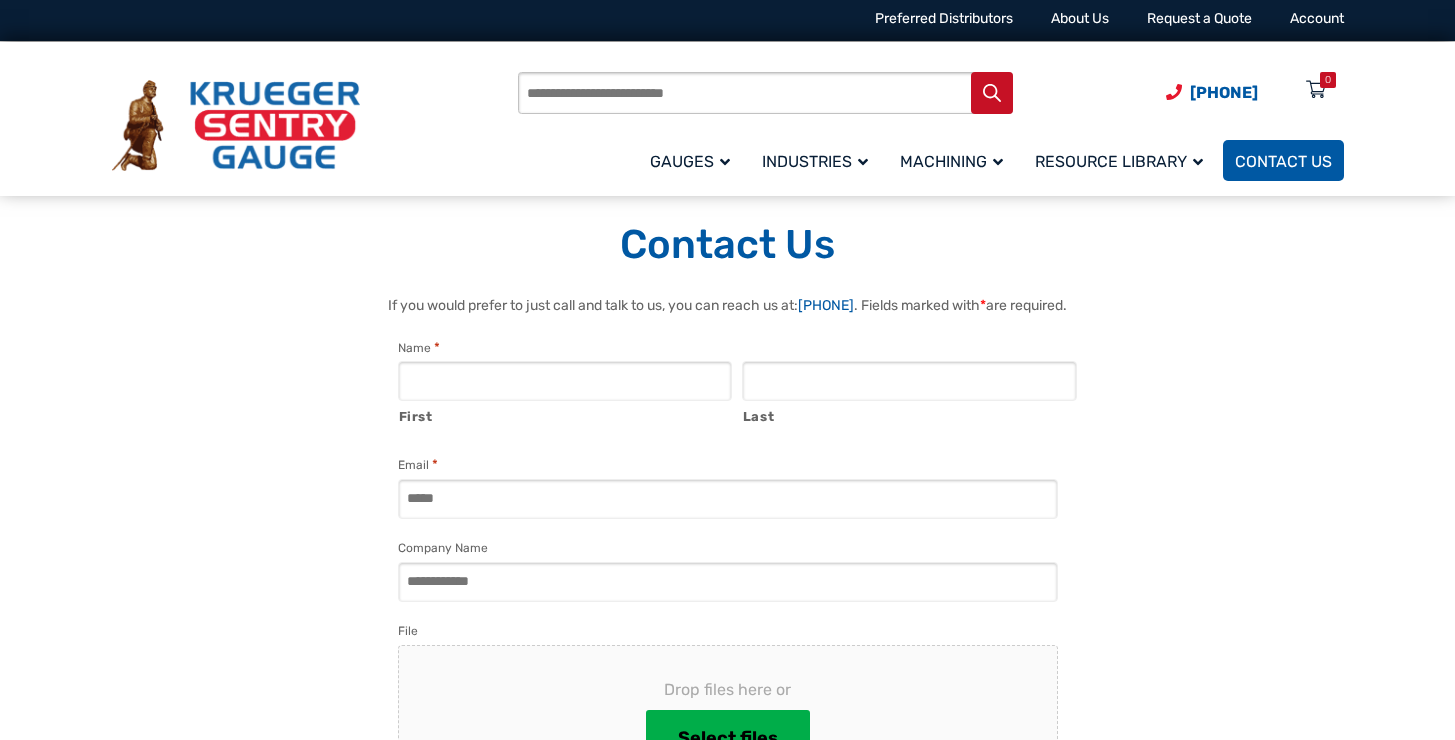 click on "Contact Us" at bounding box center [1283, 160] 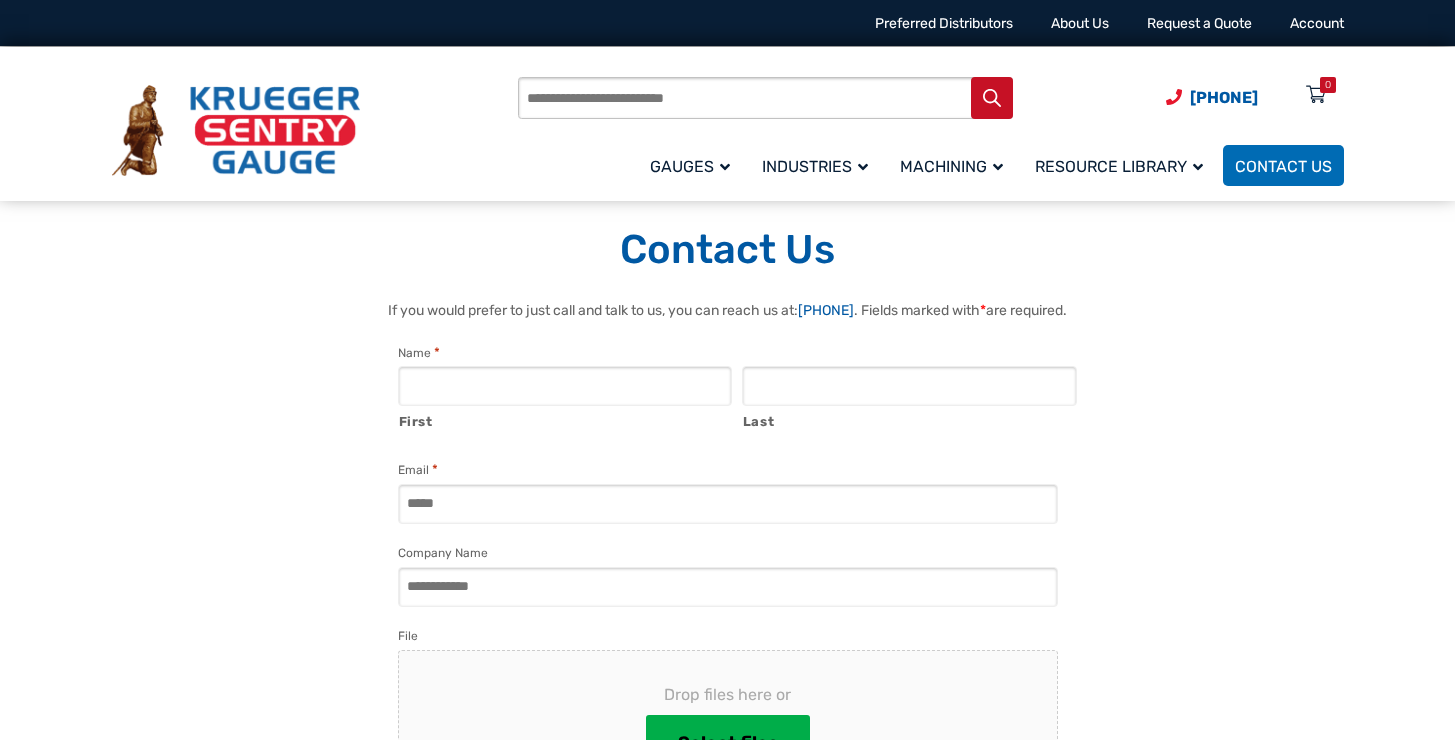scroll, scrollTop: 0, scrollLeft: 0, axis: both 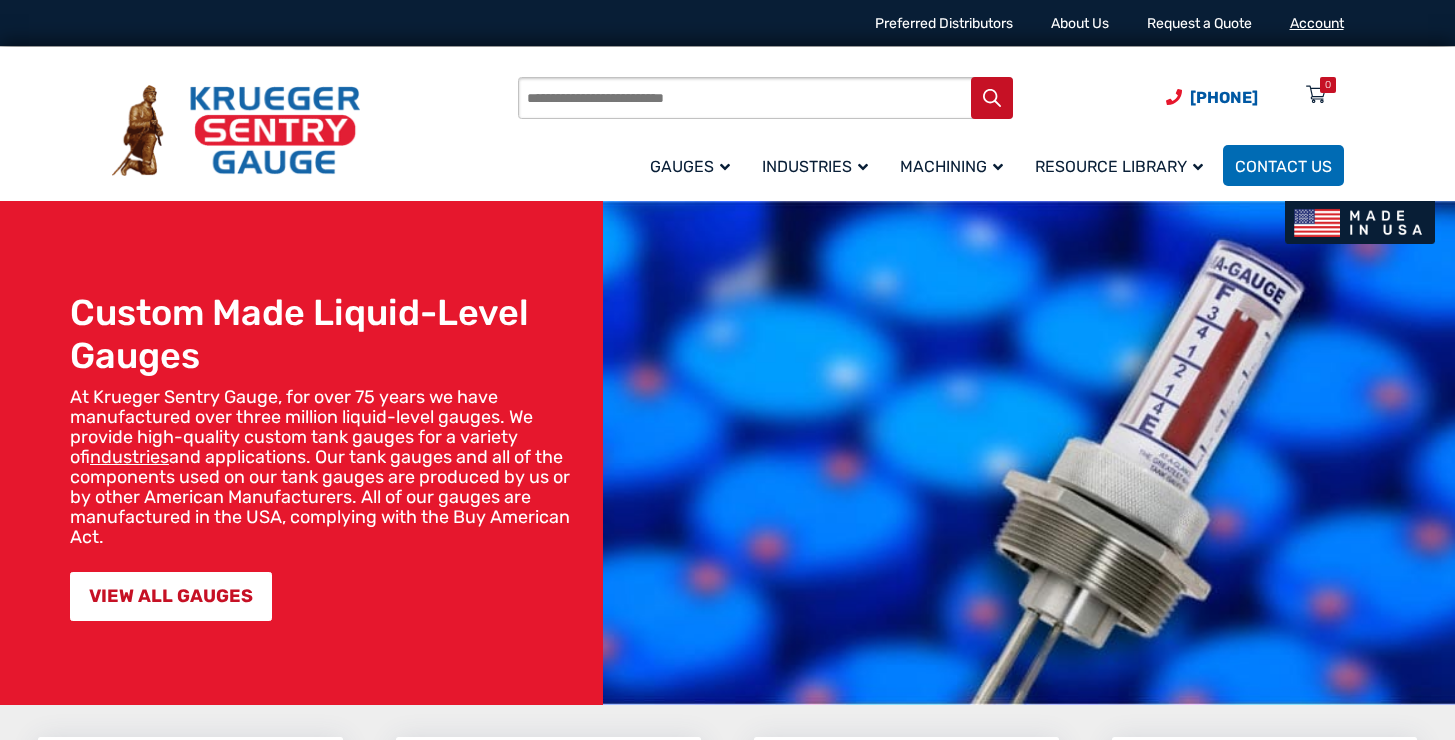 click on "Account" at bounding box center [1317, 23] 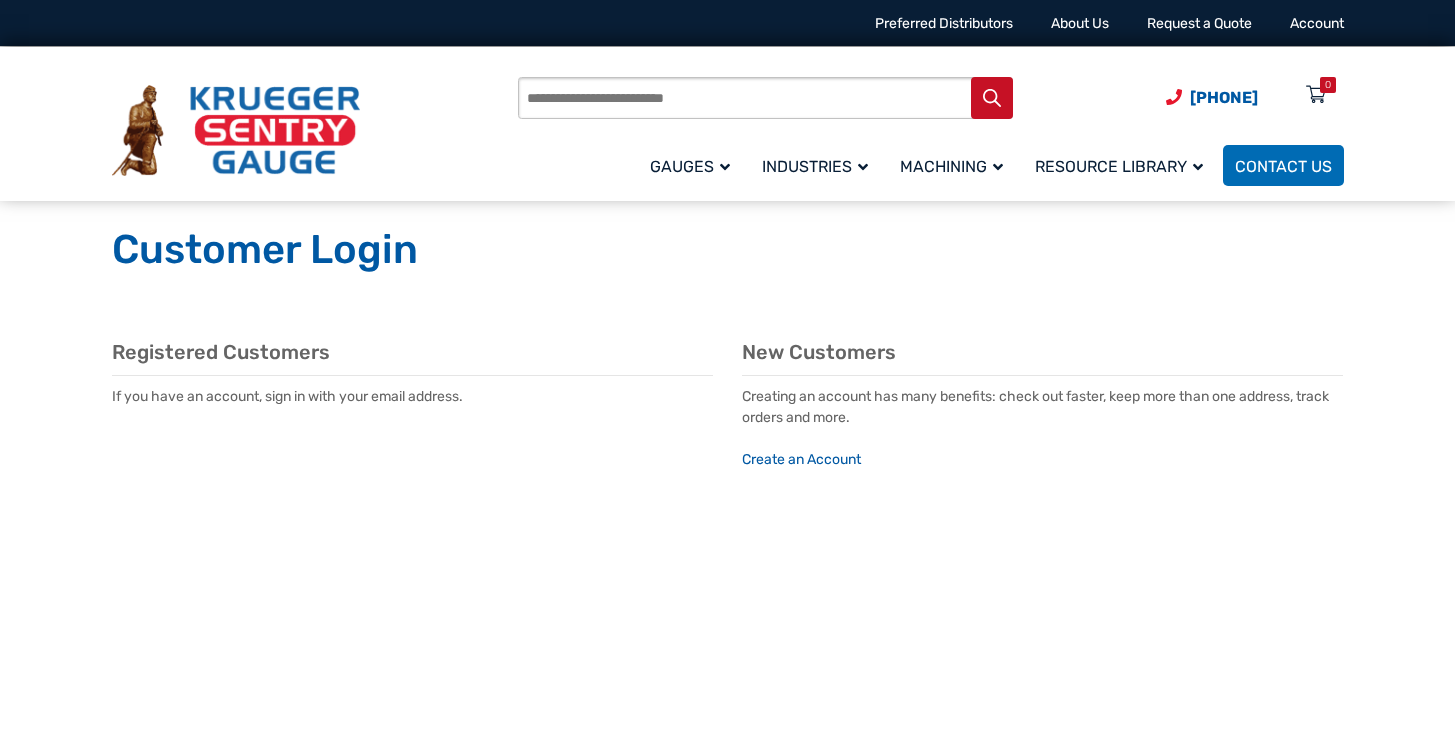 scroll, scrollTop: 0, scrollLeft: 0, axis: both 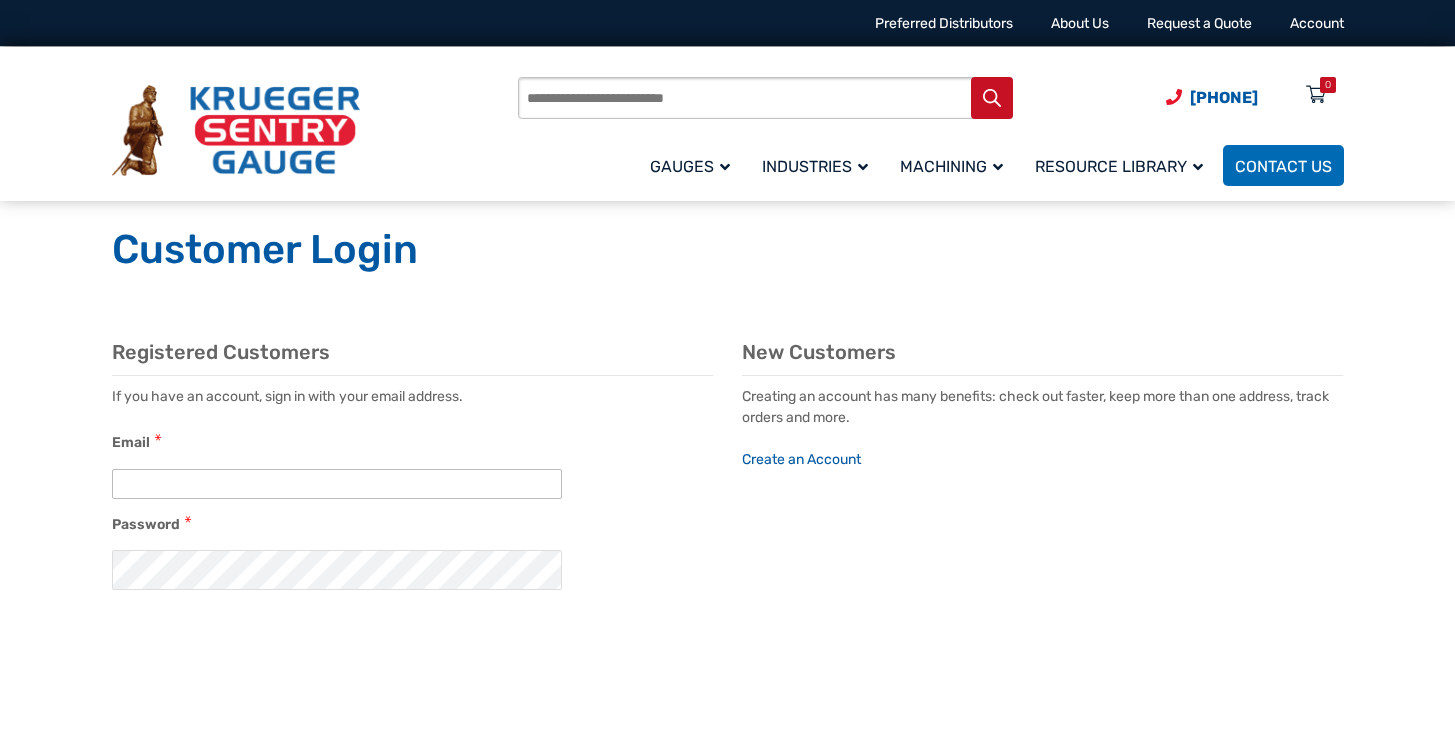 click on "Email" at bounding box center (337, 484) 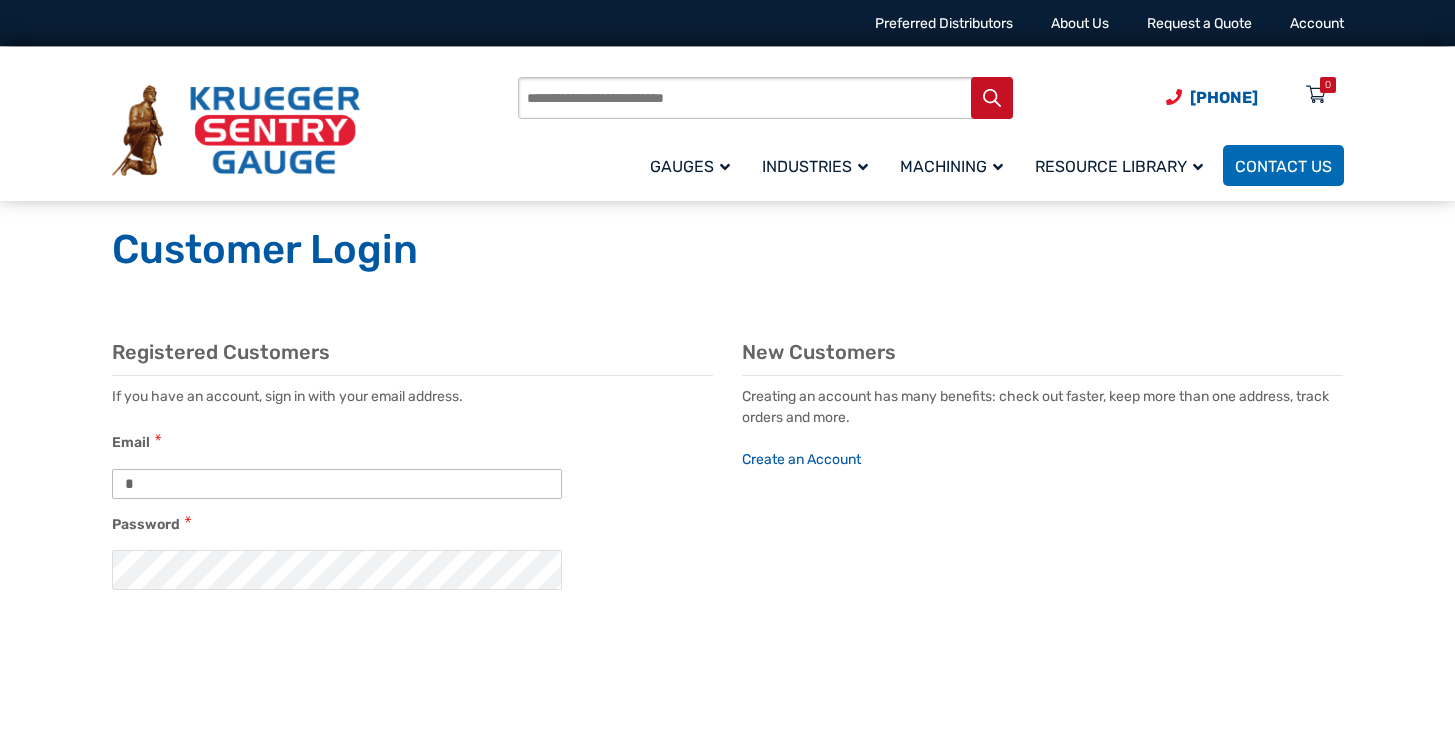 type on "*" 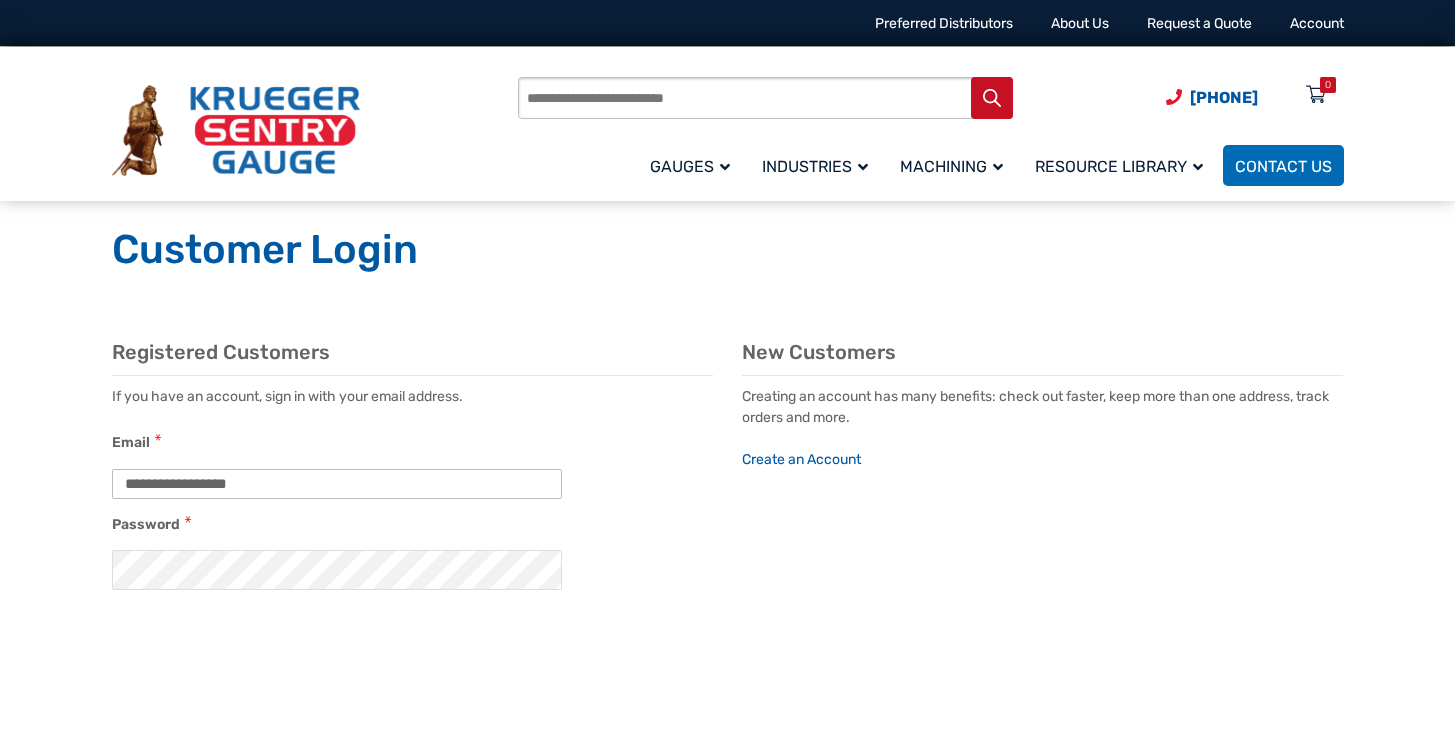 type on "**********" 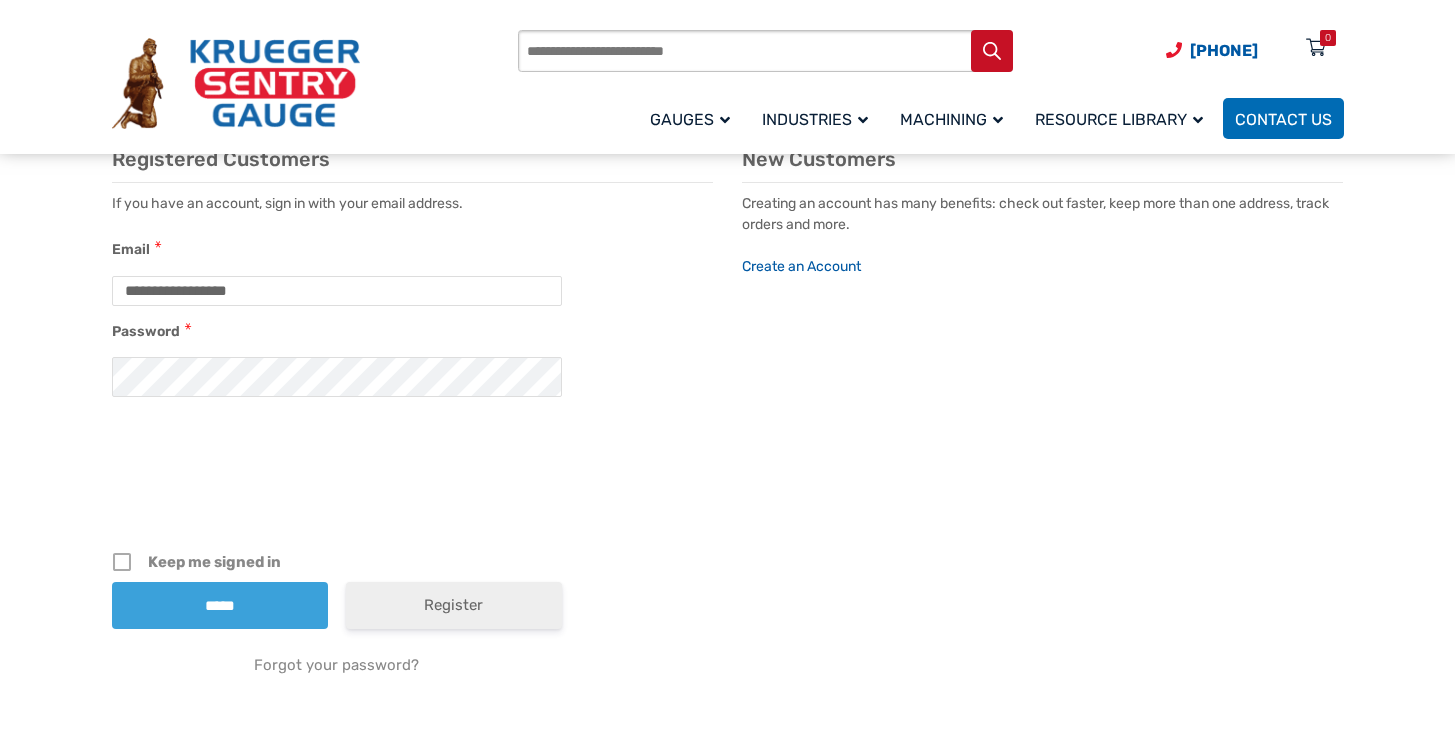 scroll, scrollTop: 379, scrollLeft: 0, axis: vertical 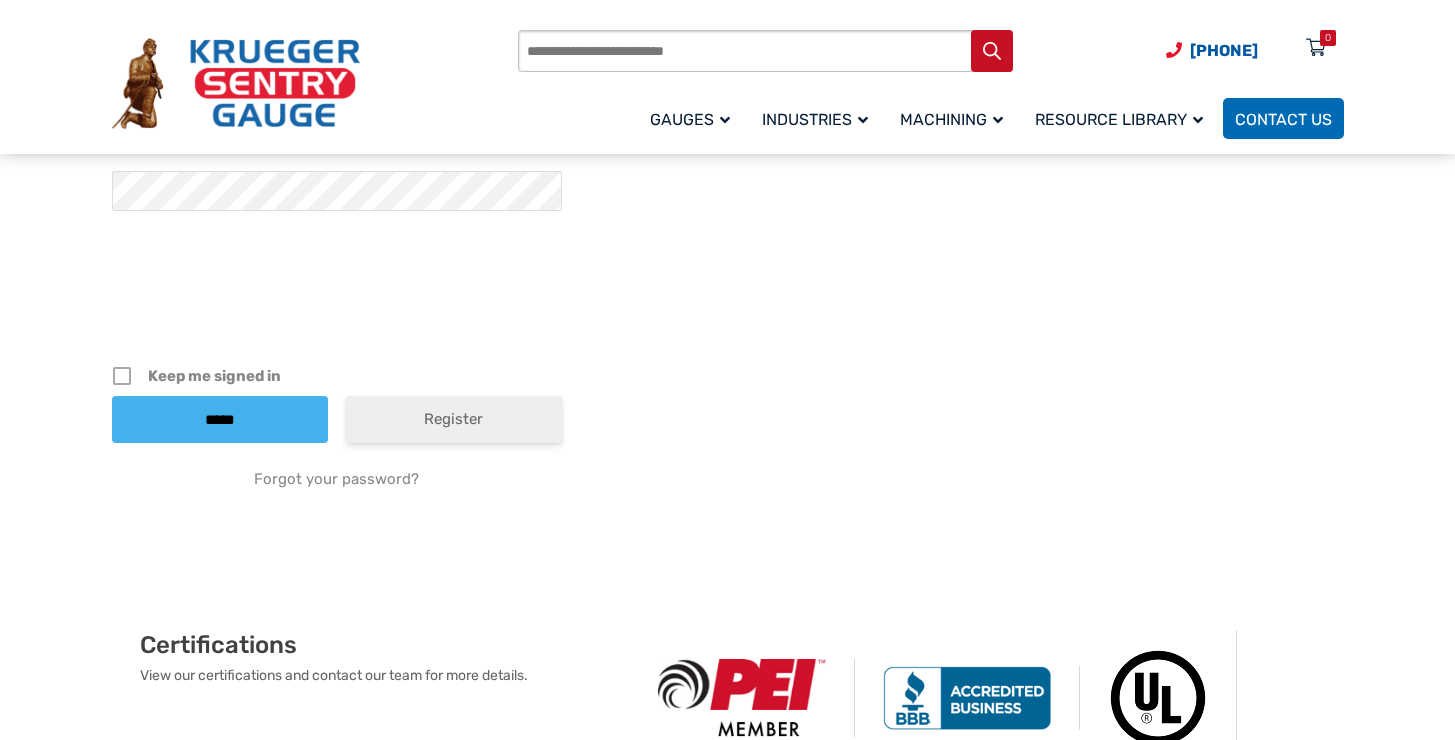 click on "*****" at bounding box center [220, 419] 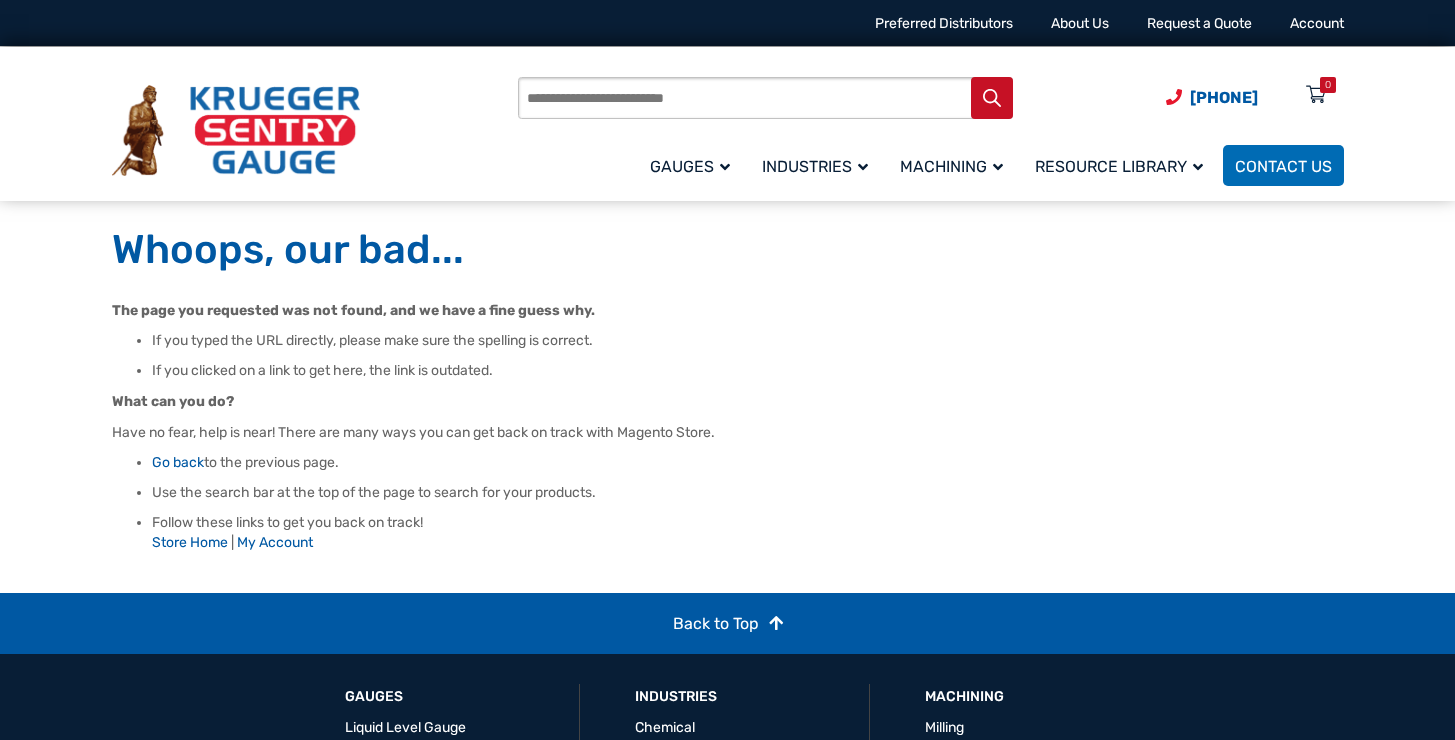 scroll, scrollTop: 0, scrollLeft: 0, axis: both 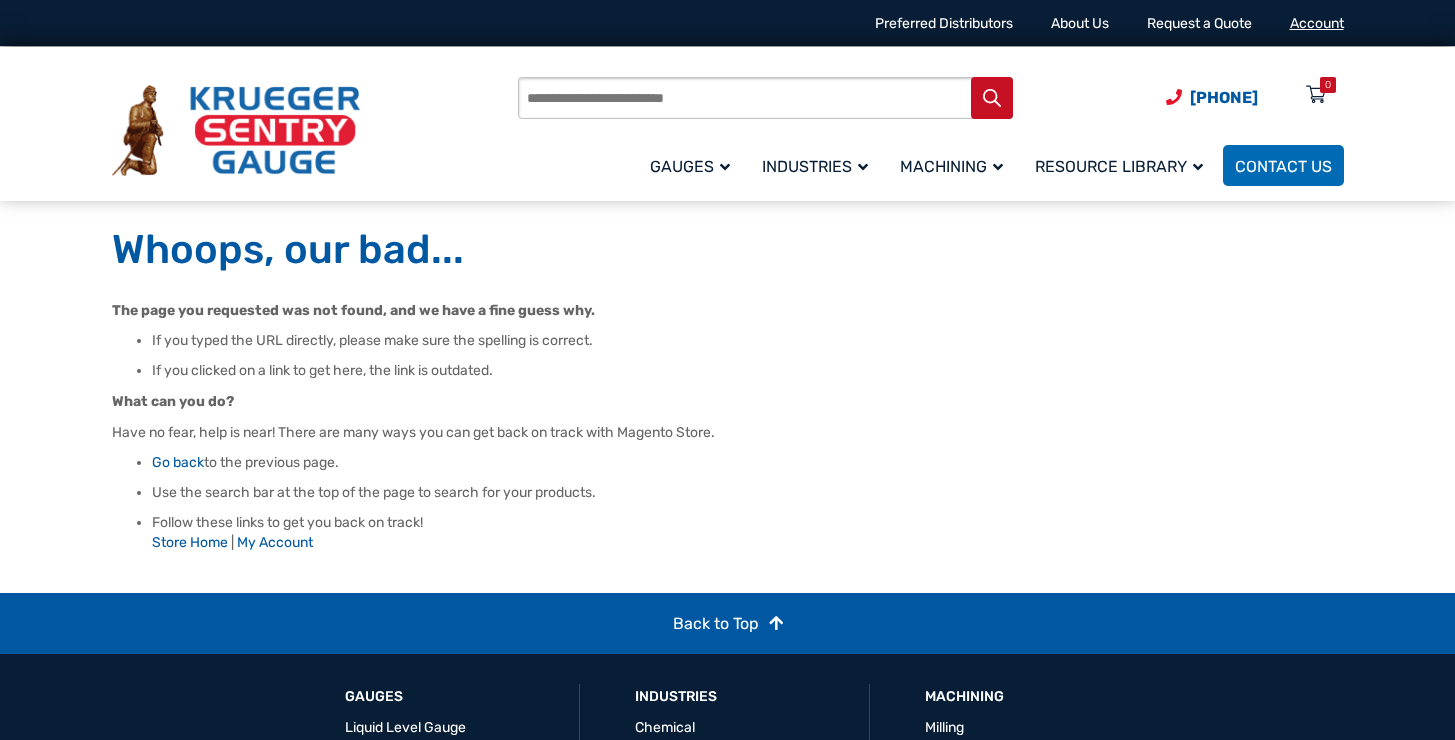 click on "Account" at bounding box center (1317, 23) 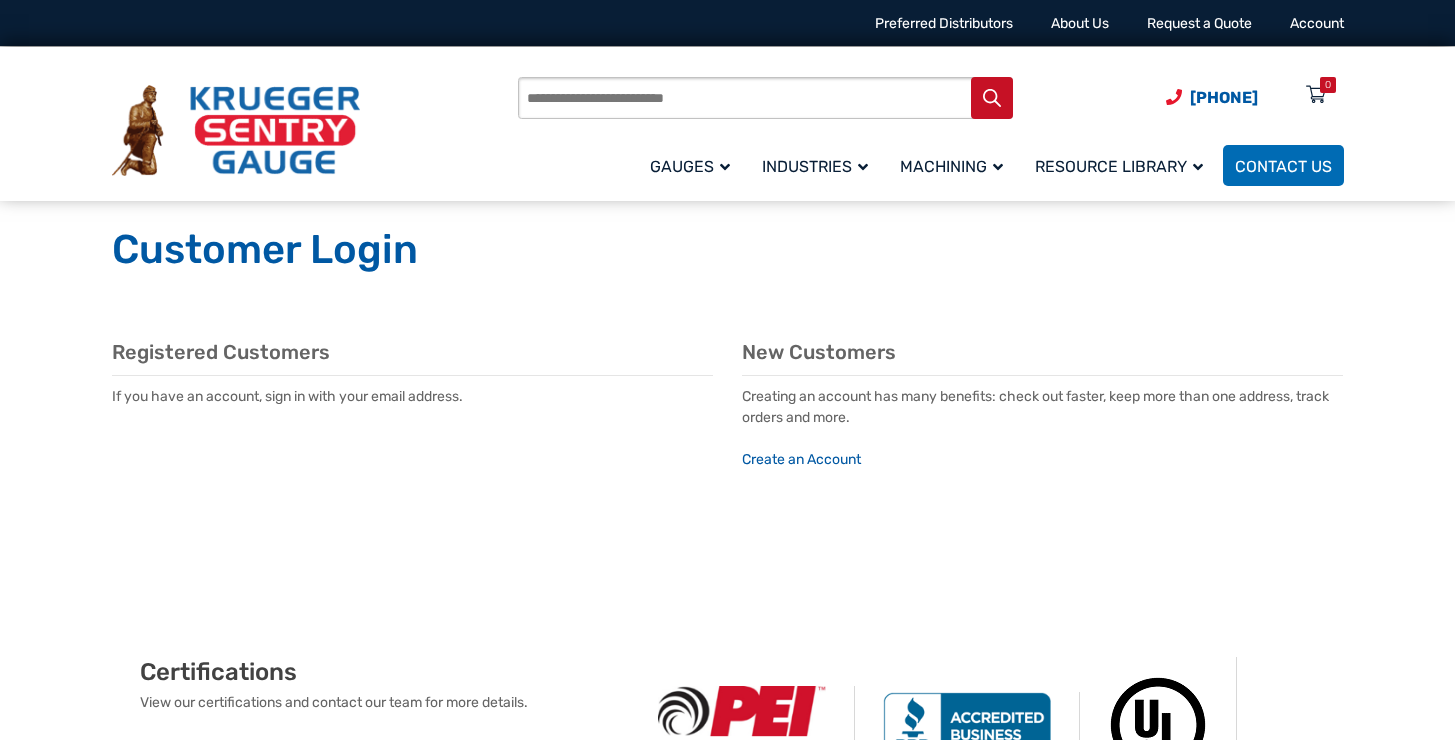 scroll, scrollTop: 0, scrollLeft: 0, axis: both 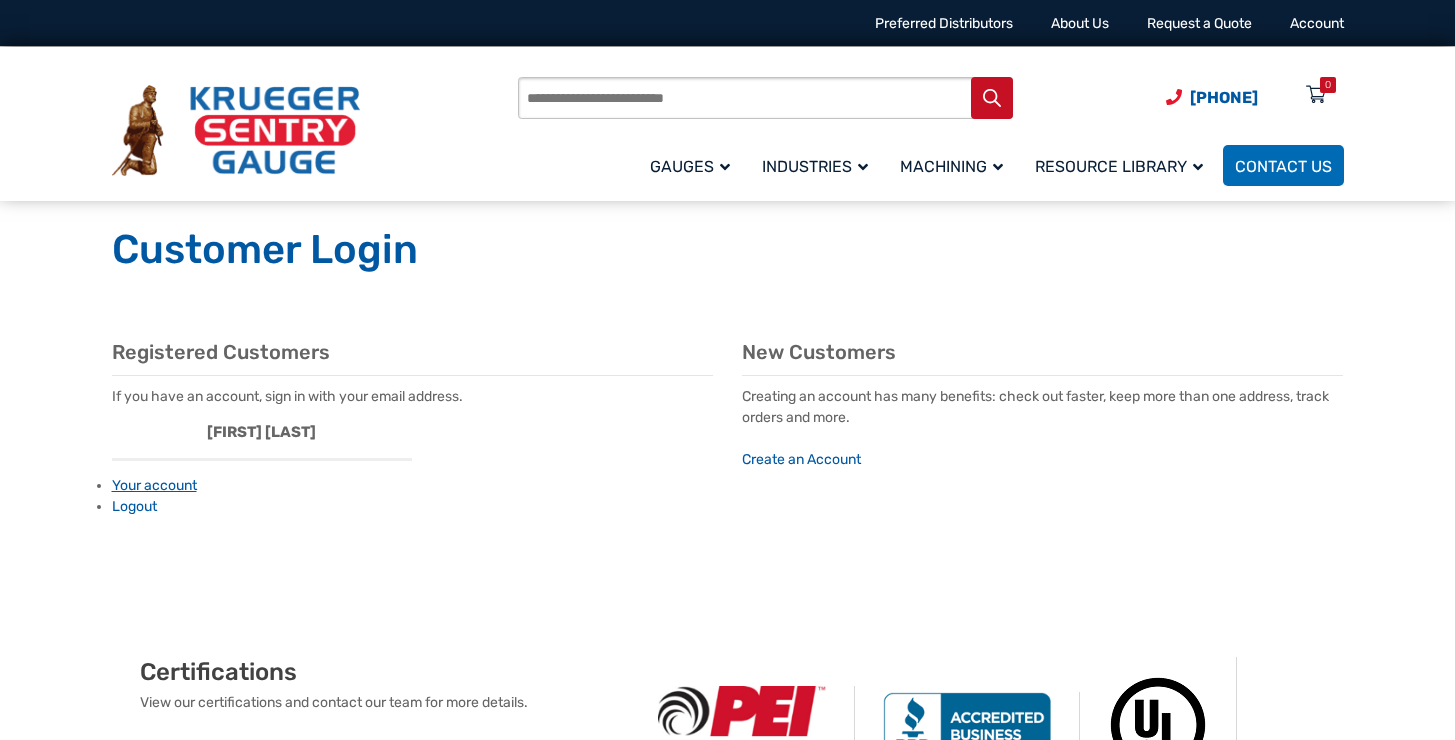 click on "Your account" at bounding box center (154, 485) 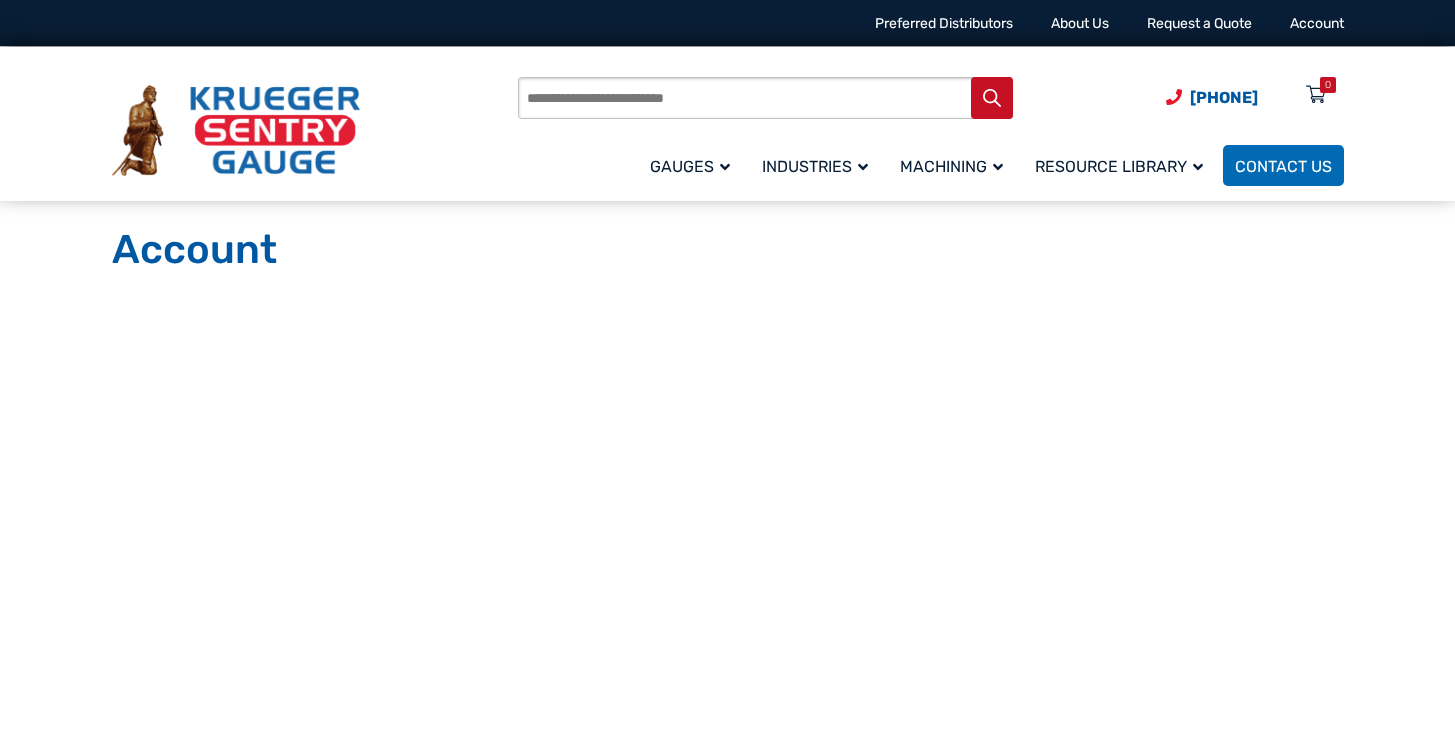 scroll, scrollTop: 0, scrollLeft: 0, axis: both 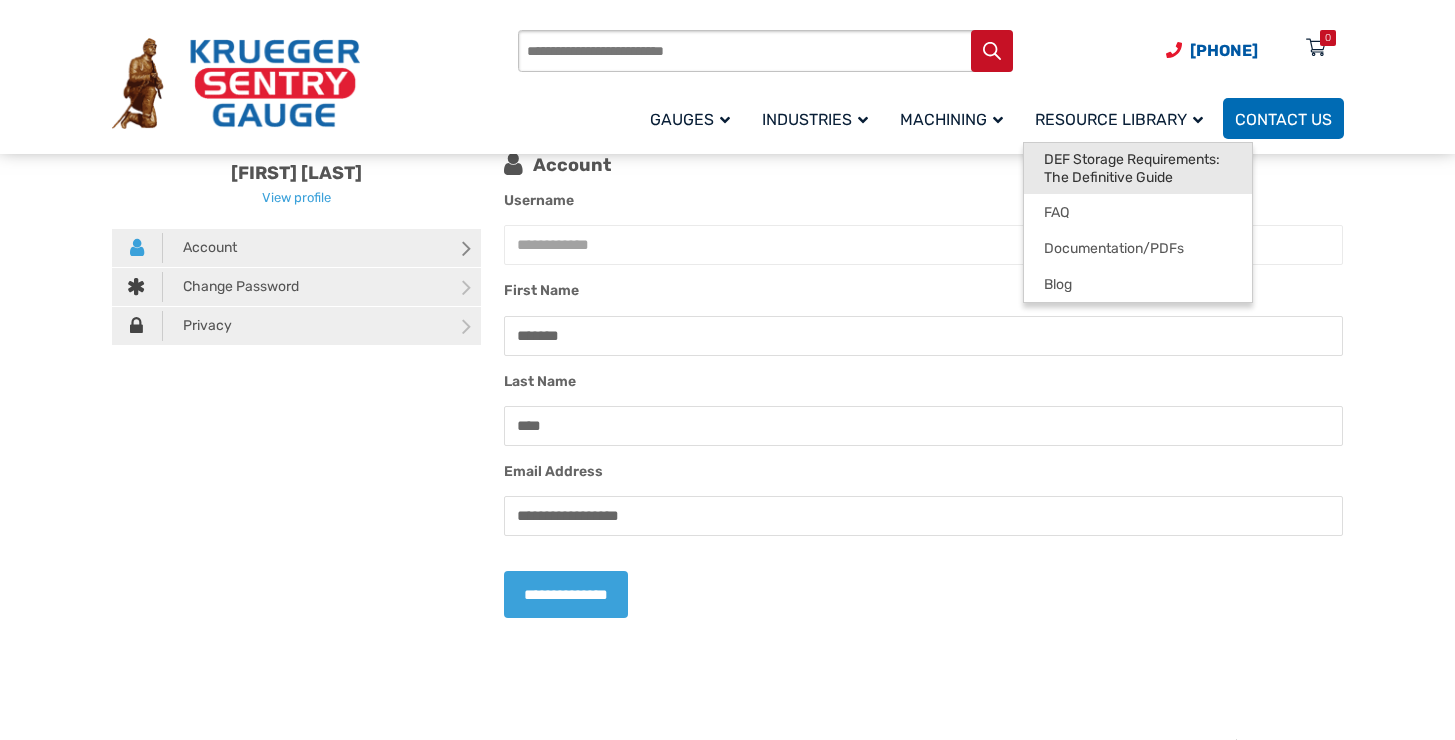 click on "DEF Storage Requirements: The Definitive Guide" at bounding box center [1138, 168] 